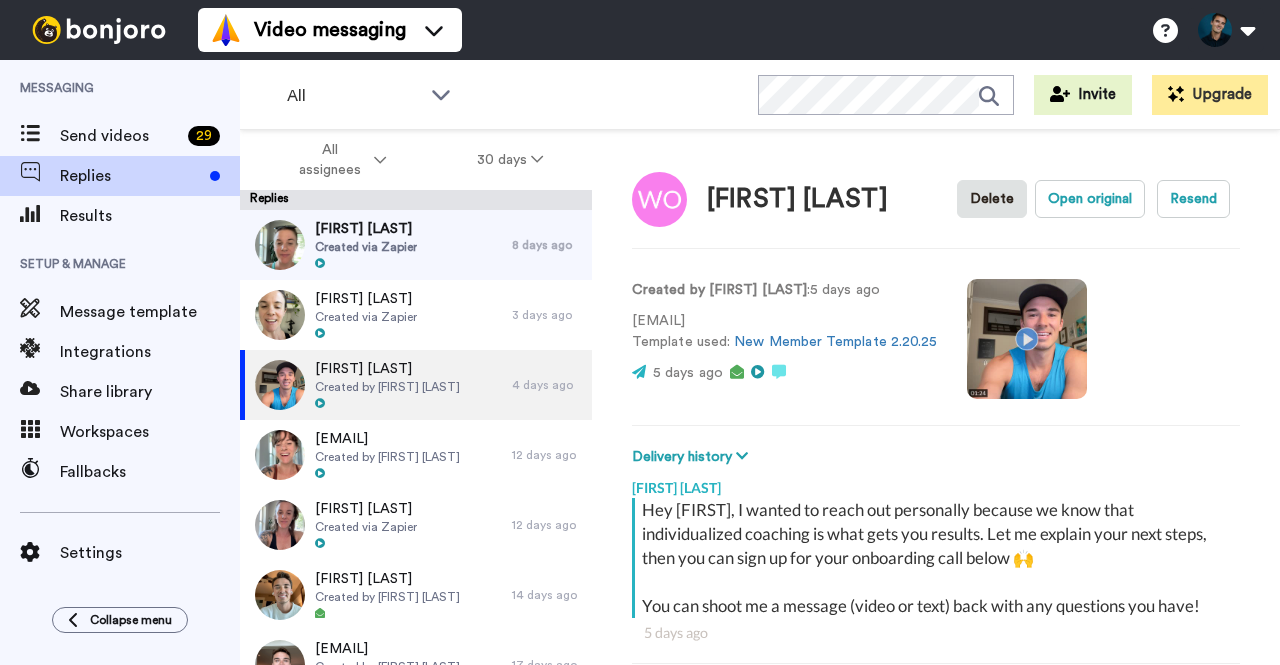type on "x" 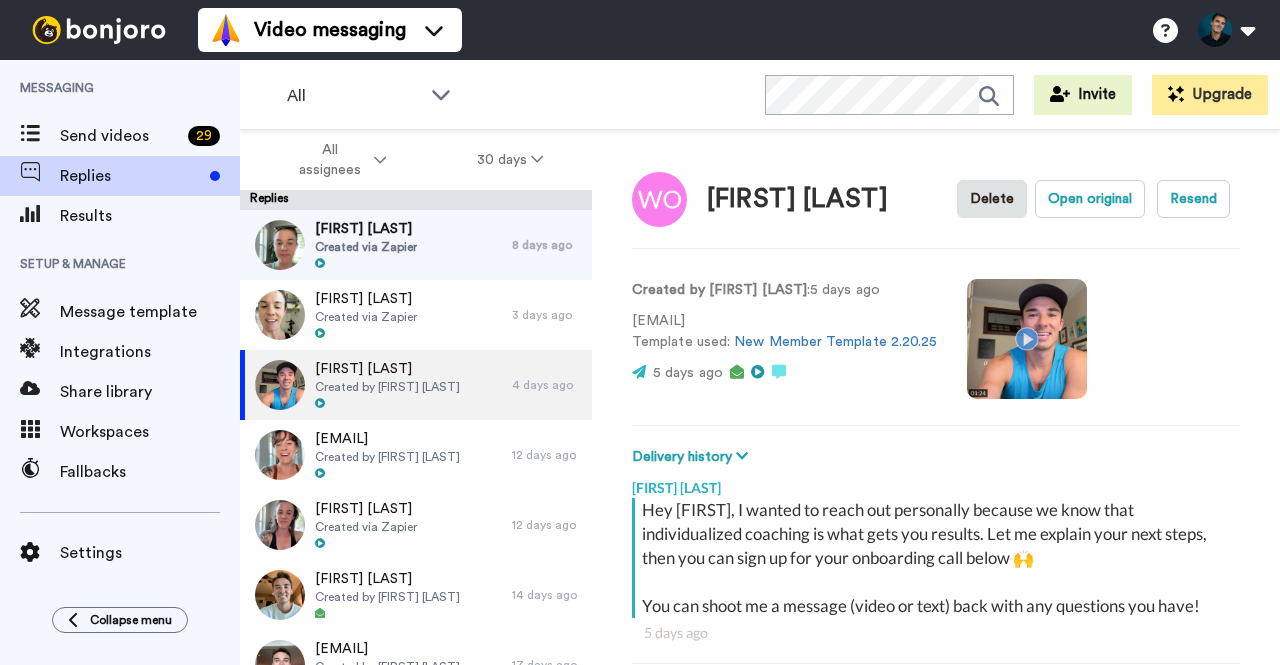 scroll, scrollTop: 0, scrollLeft: 0, axis: both 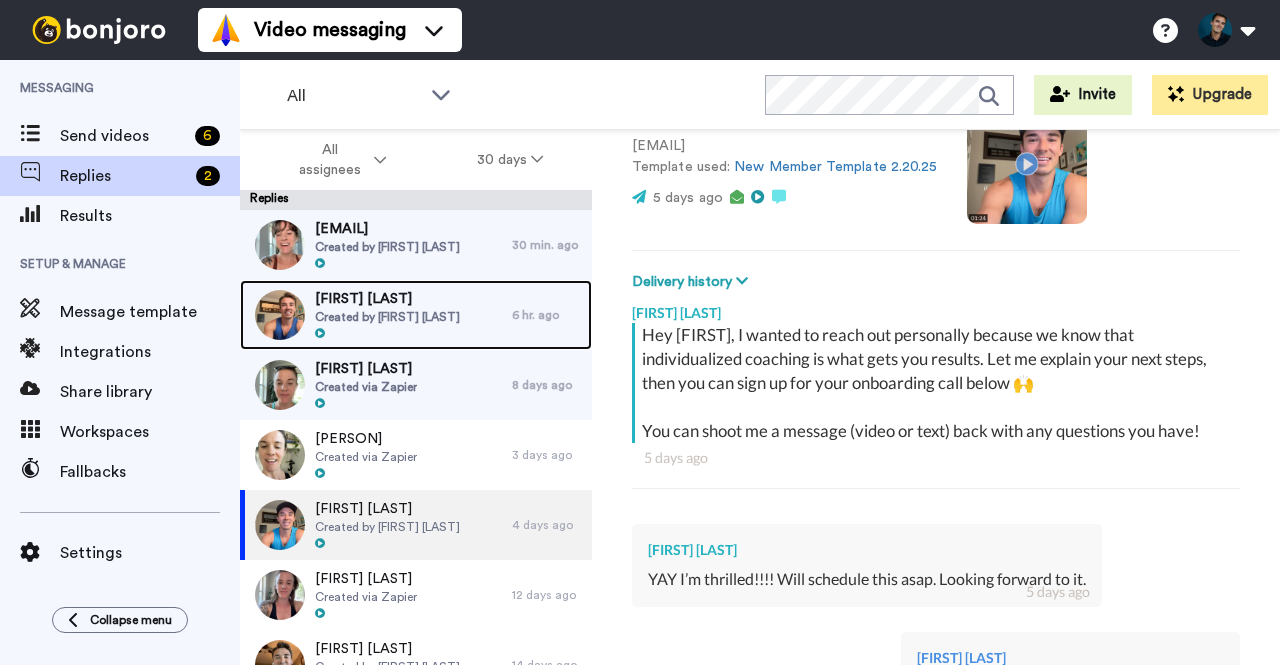 click on "[FIRST] [LAST] Created by [FIRST] [LAST]" at bounding box center [376, 315] 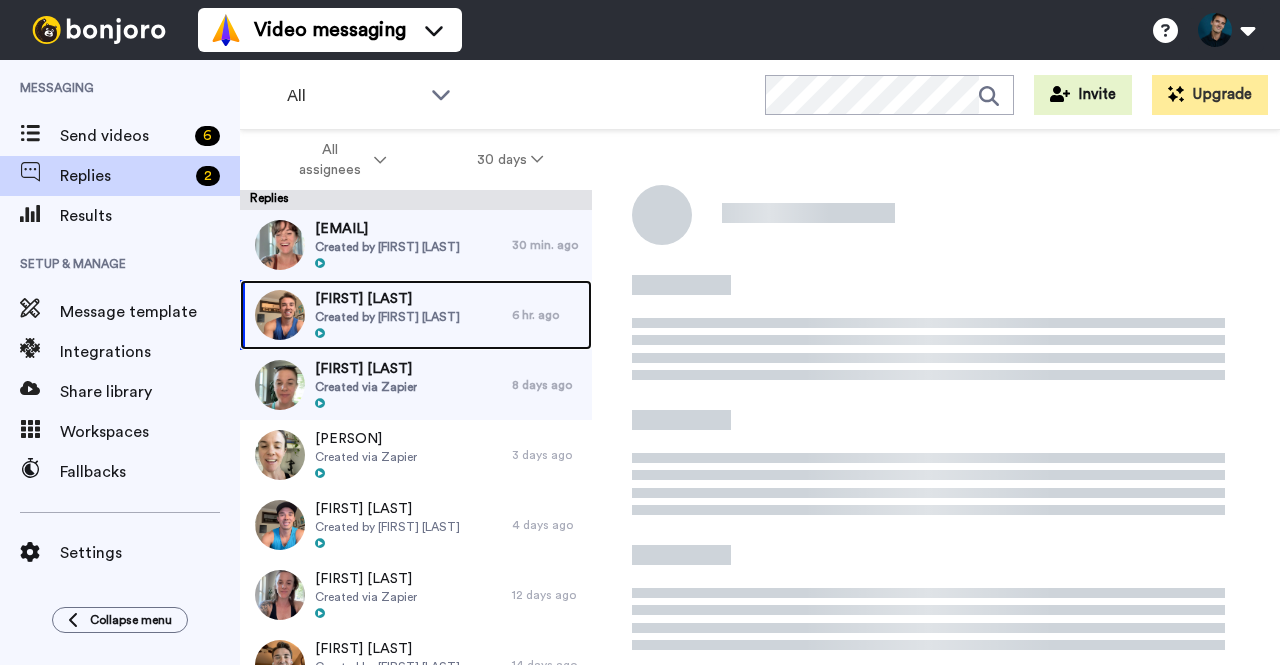 scroll, scrollTop: 0, scrollLeft: 0, axis: both 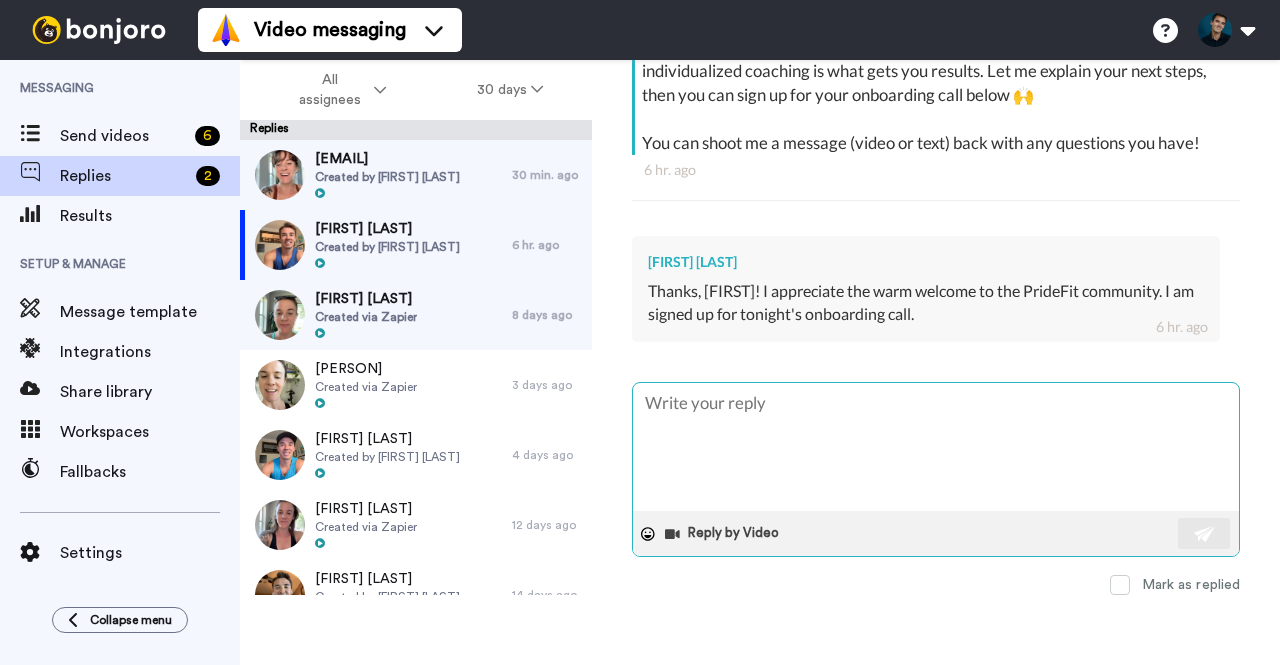 click at bounding box center [936, 447] 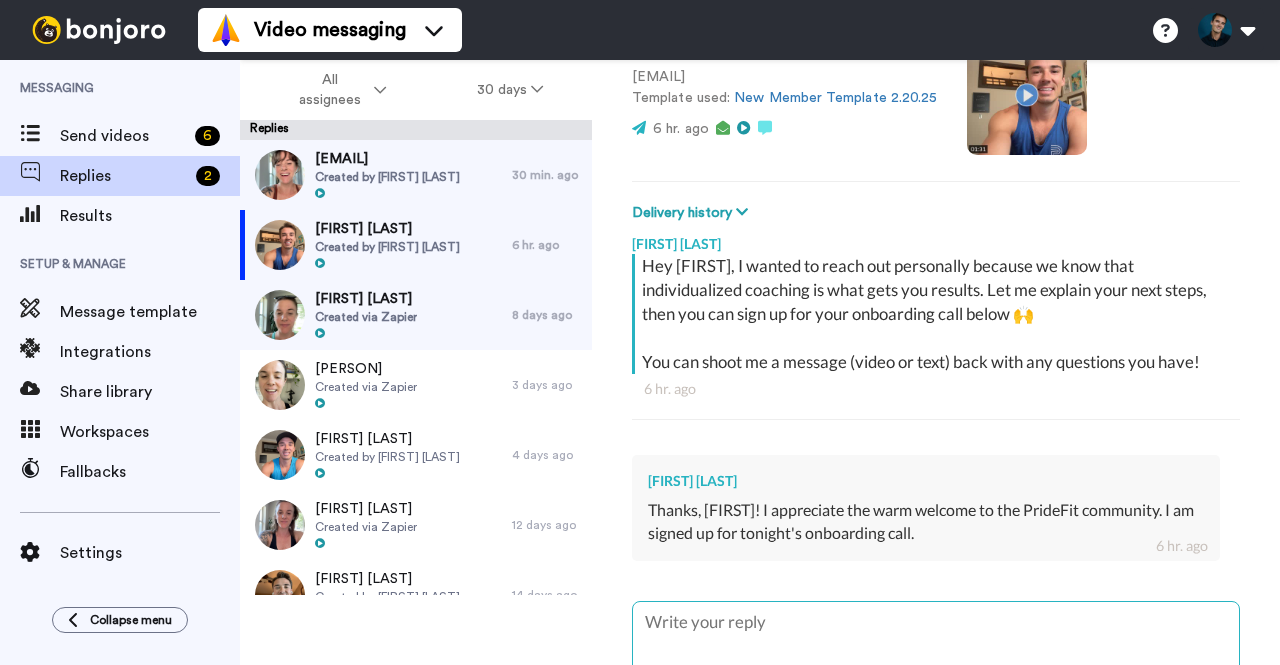 scroll, scrollTop: 402, scrollLeft: 0, axis: vertical 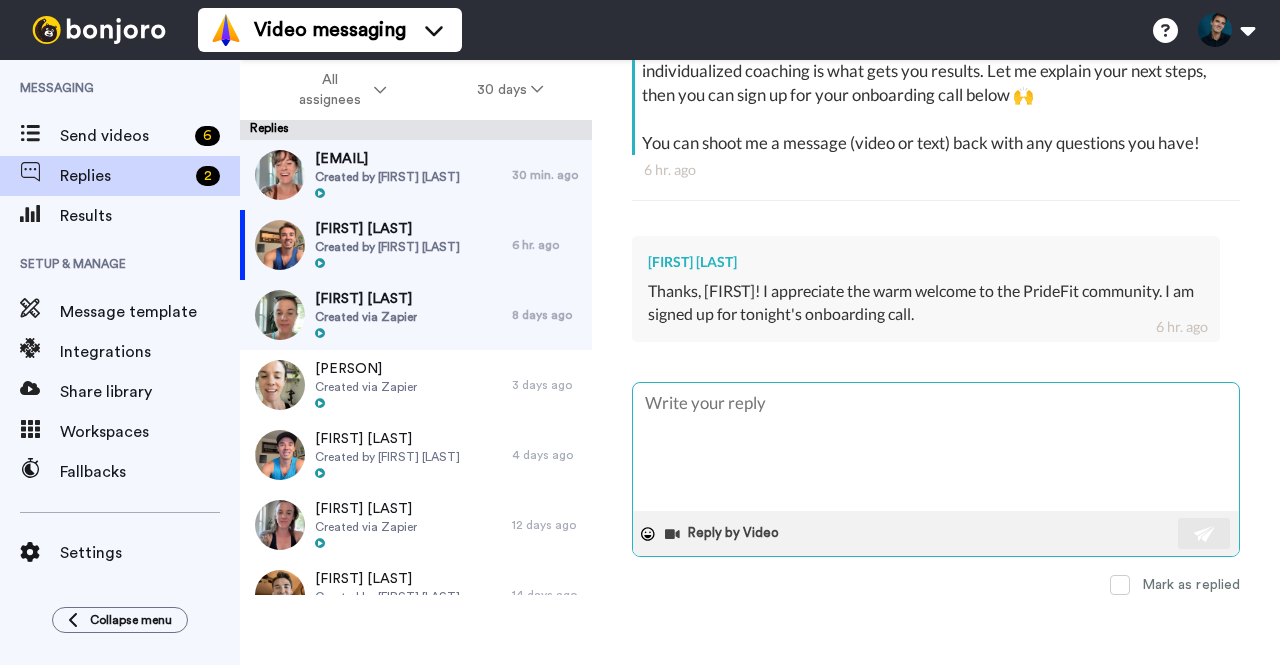 click at bounding box center [936, 447] 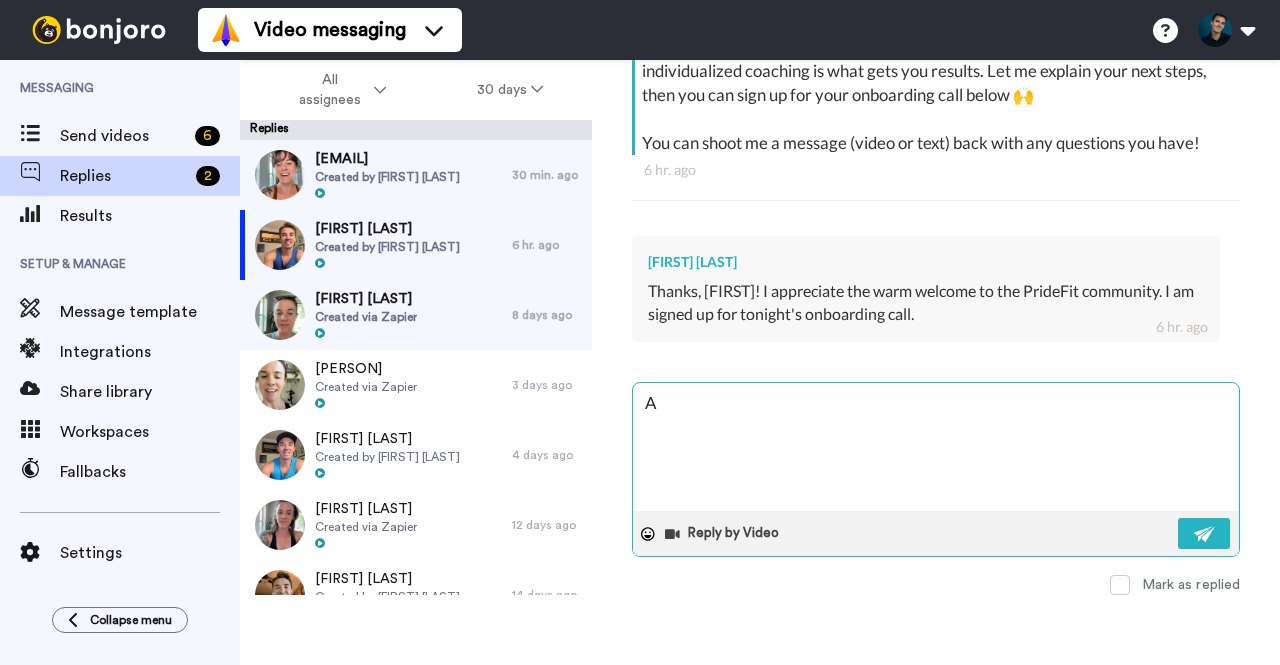 type on "x" 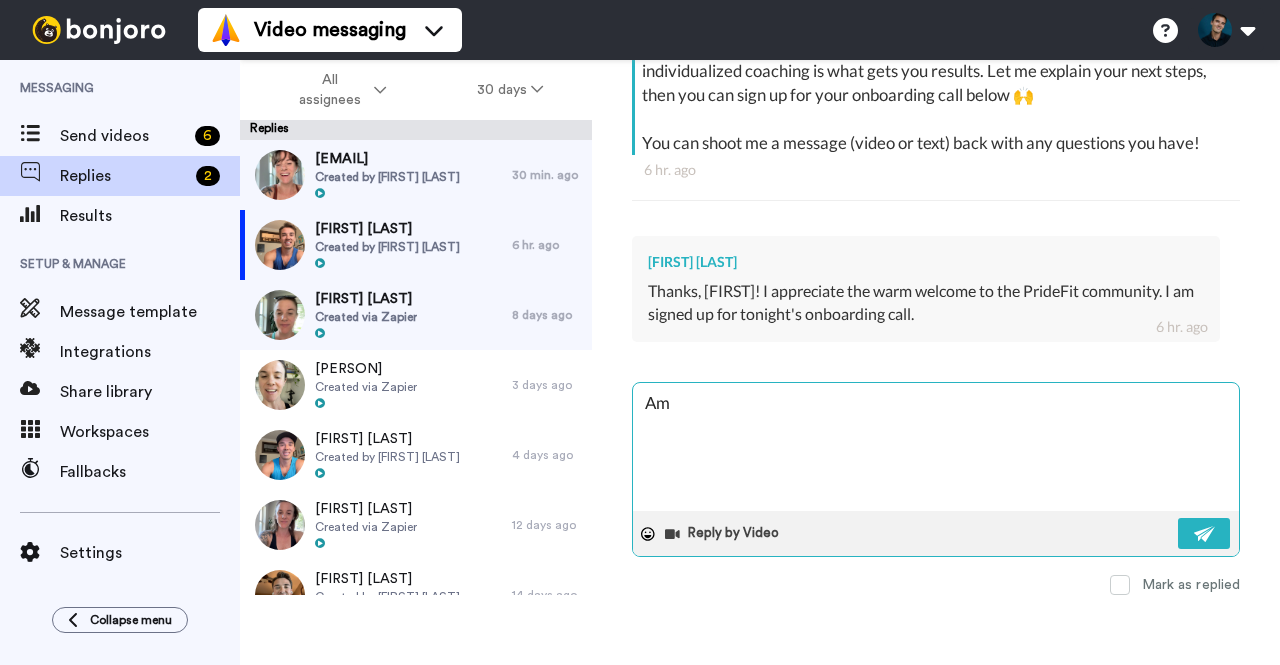 type on "x" 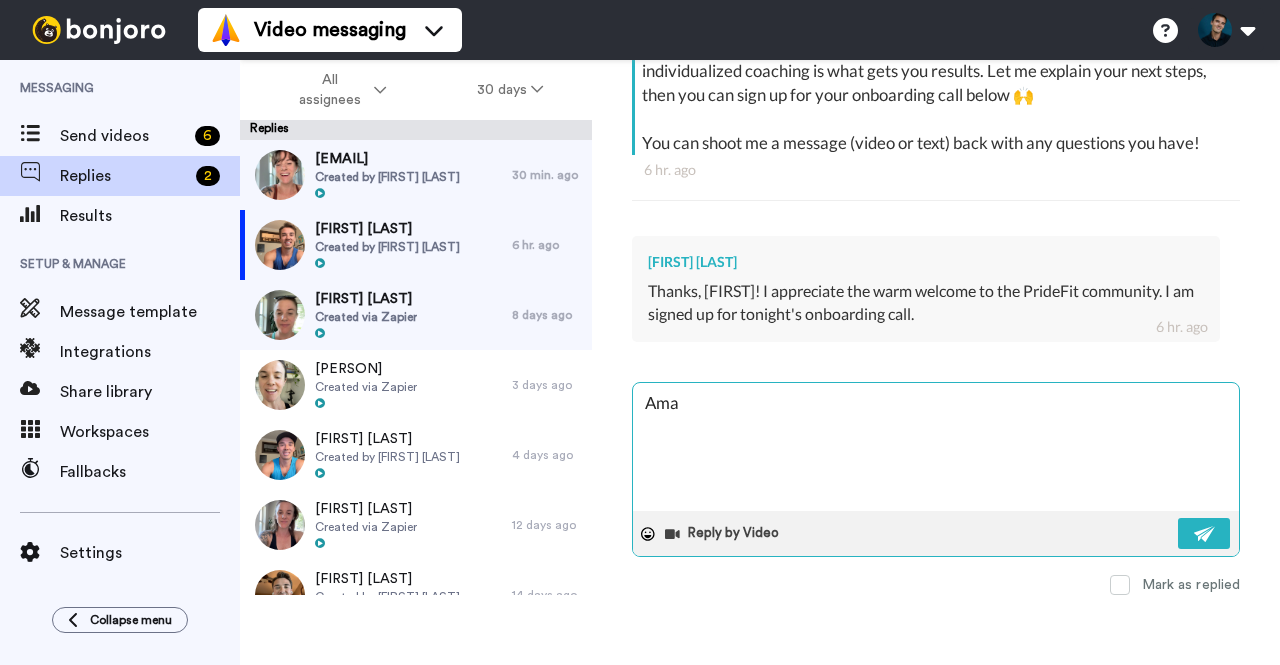 type on "x" 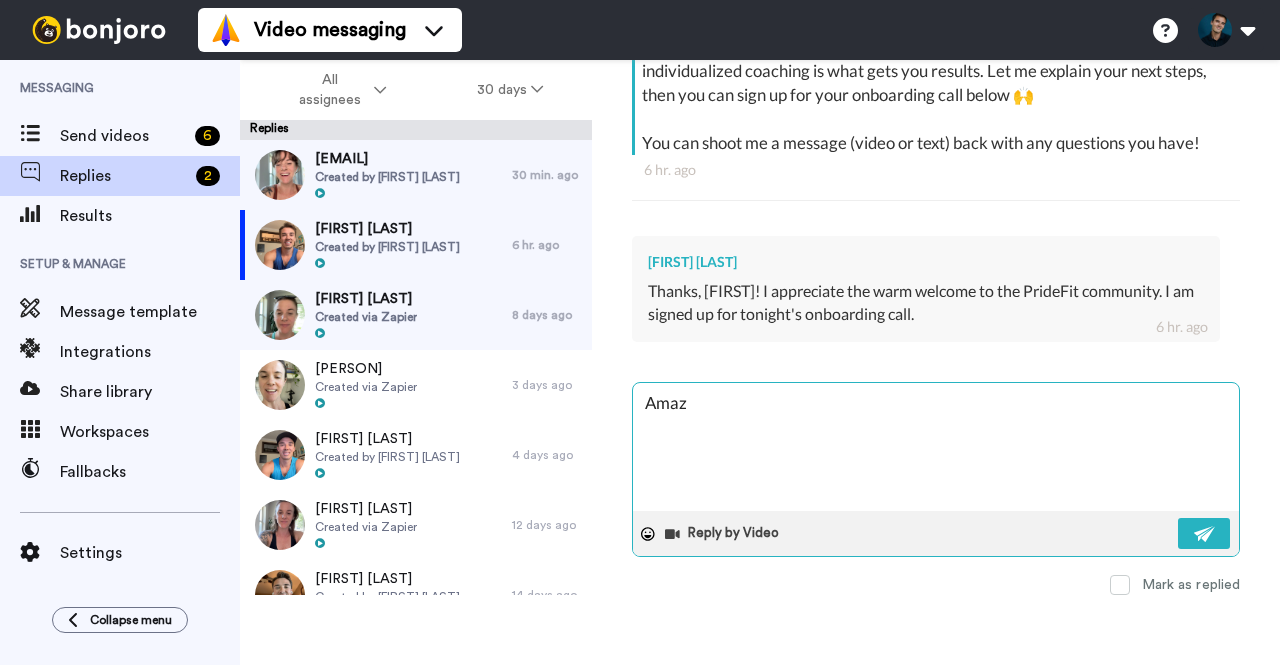 type on "Amazi" 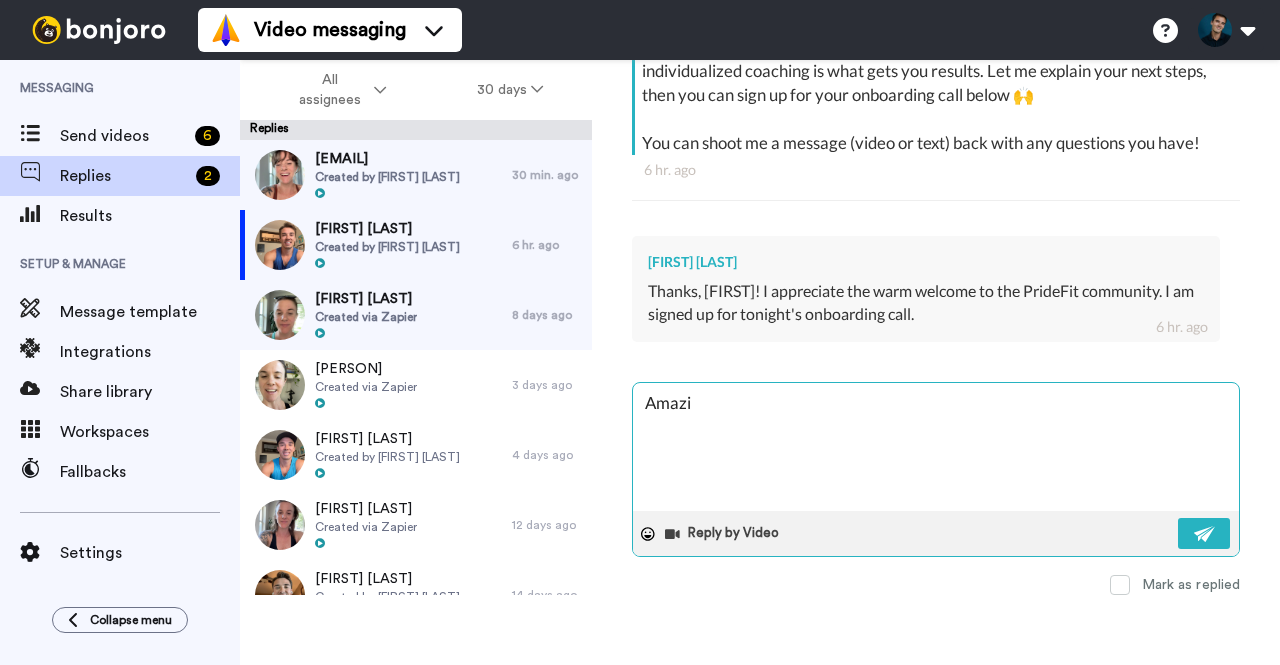 type on "x" 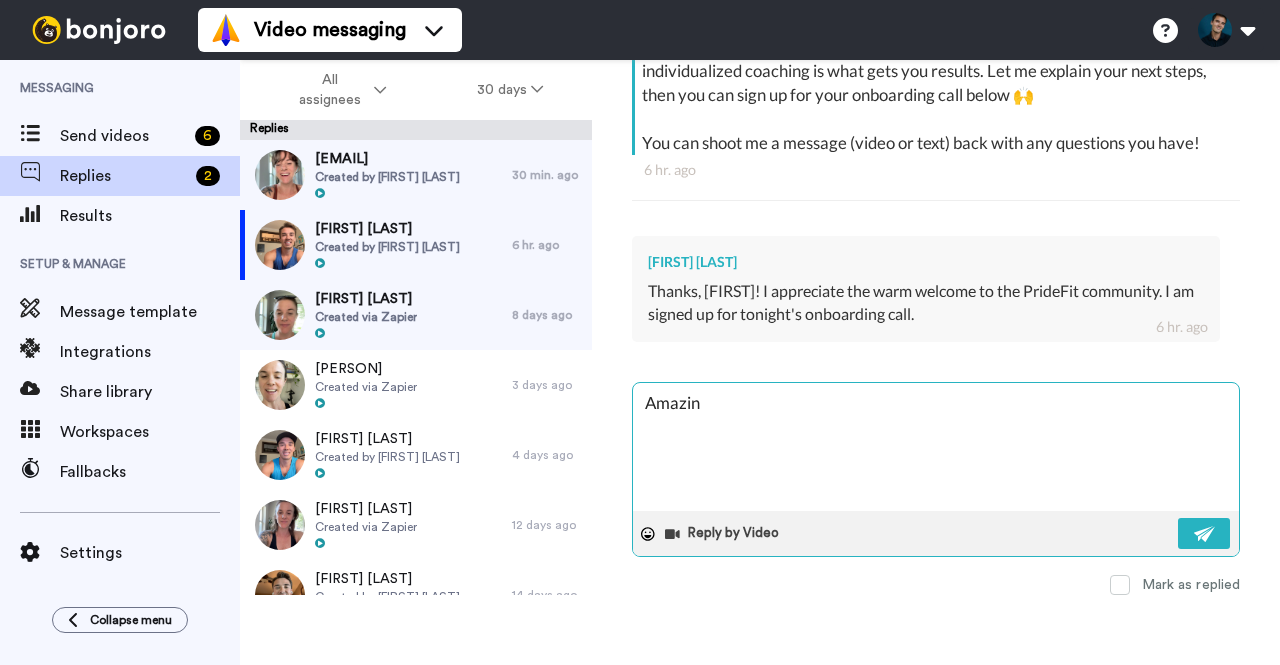 type on "x" 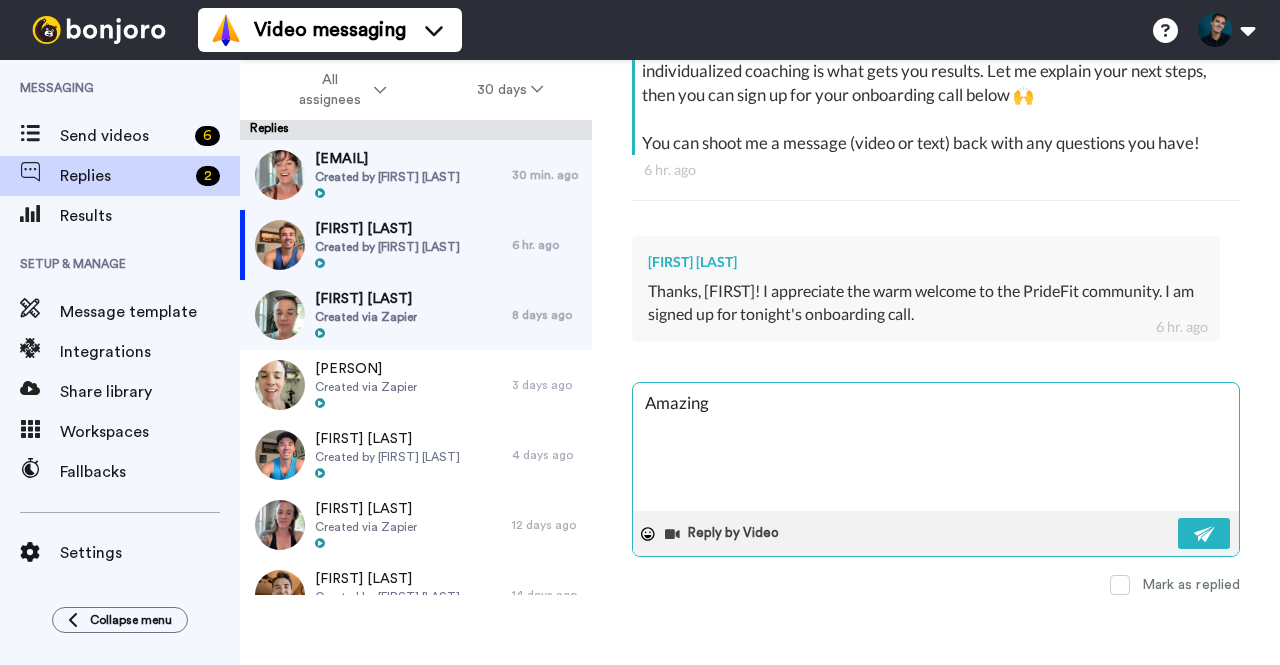 type on "x" 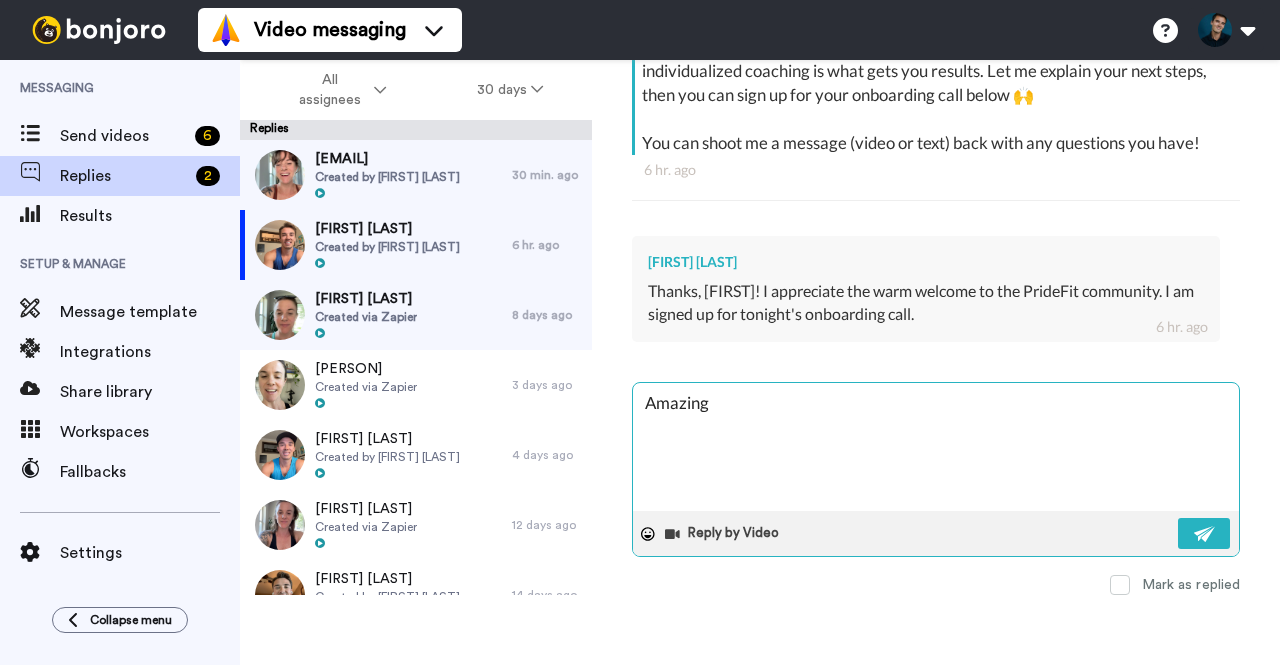 type on "x" 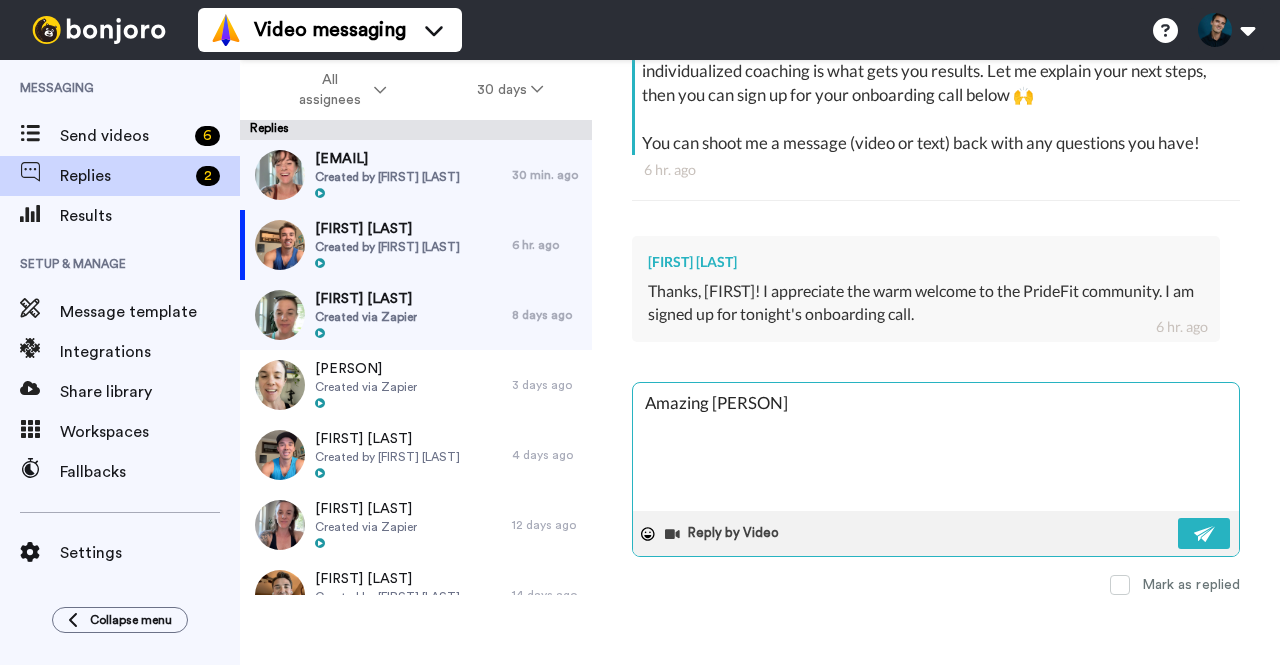 type on "x" 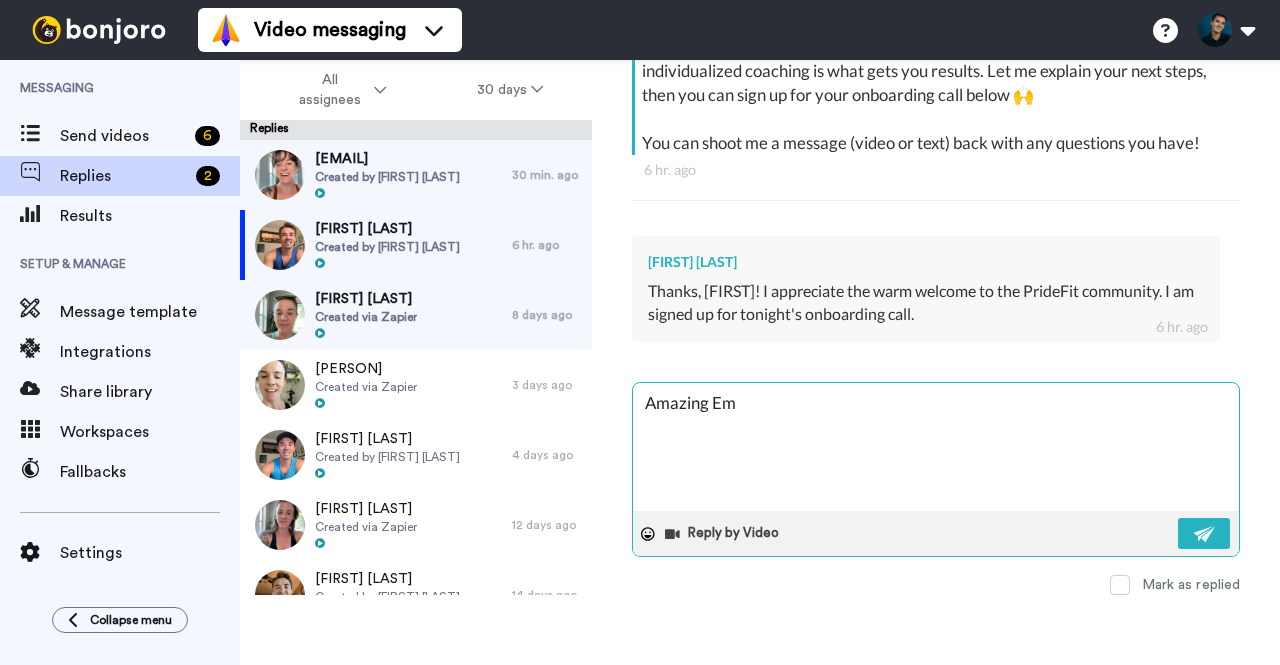 type on "x" 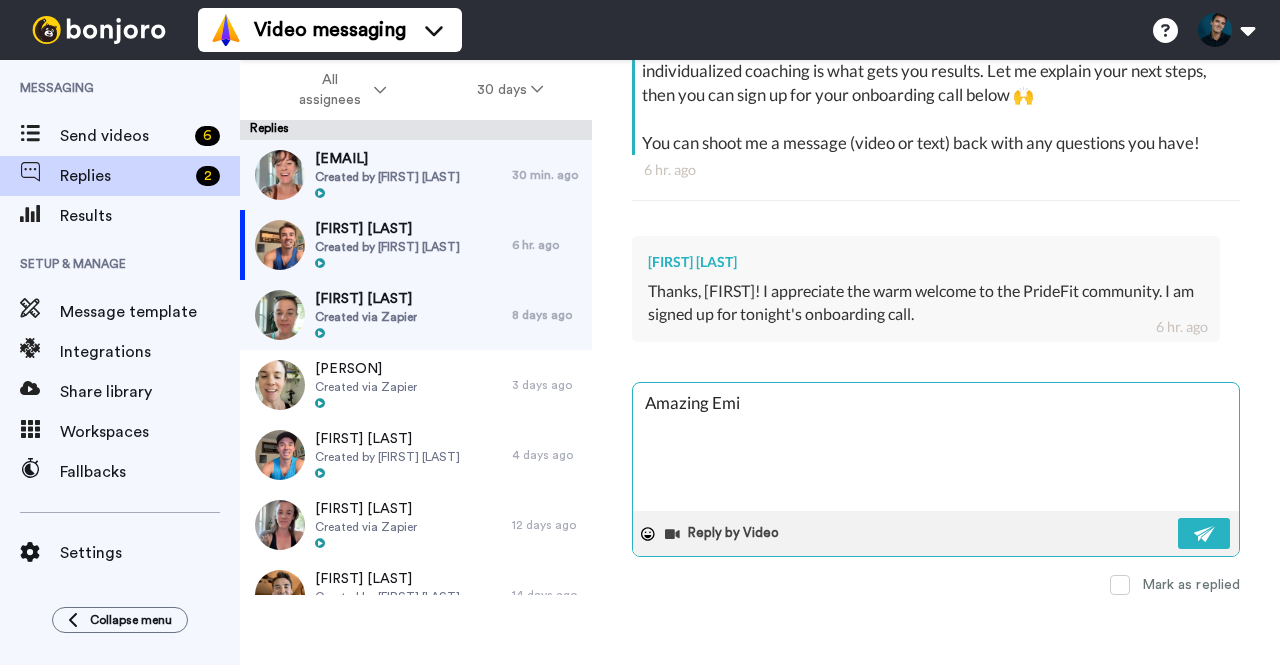 type on "x" 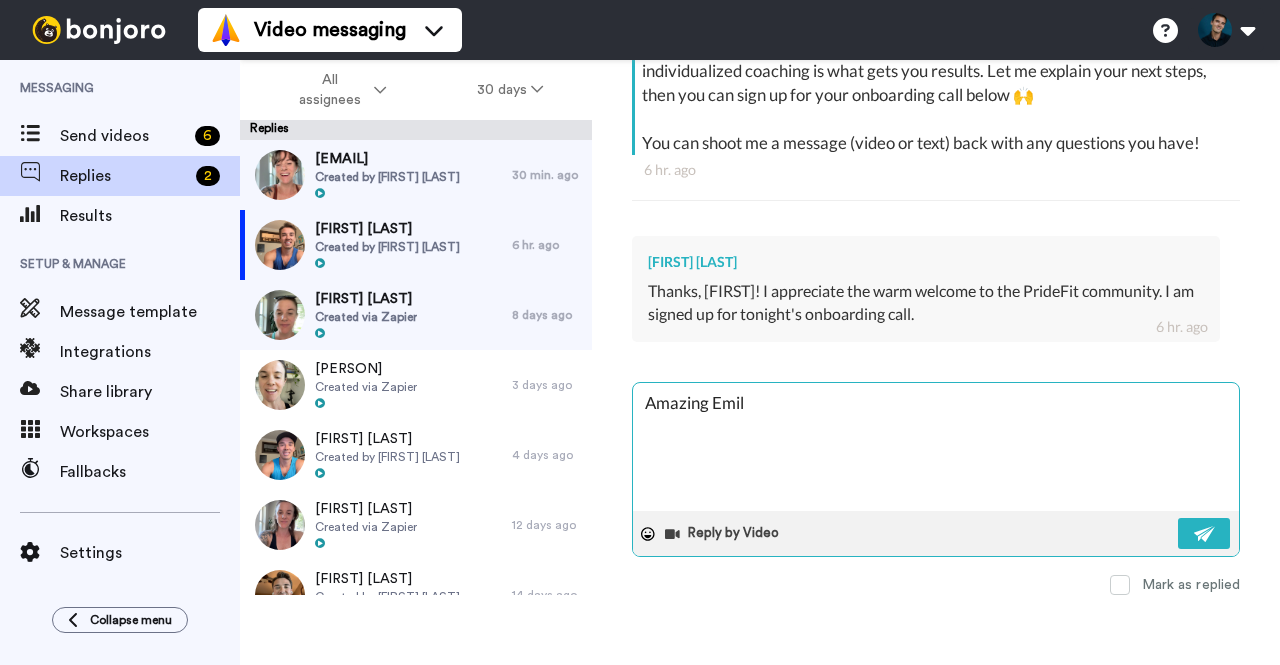 type on "x" 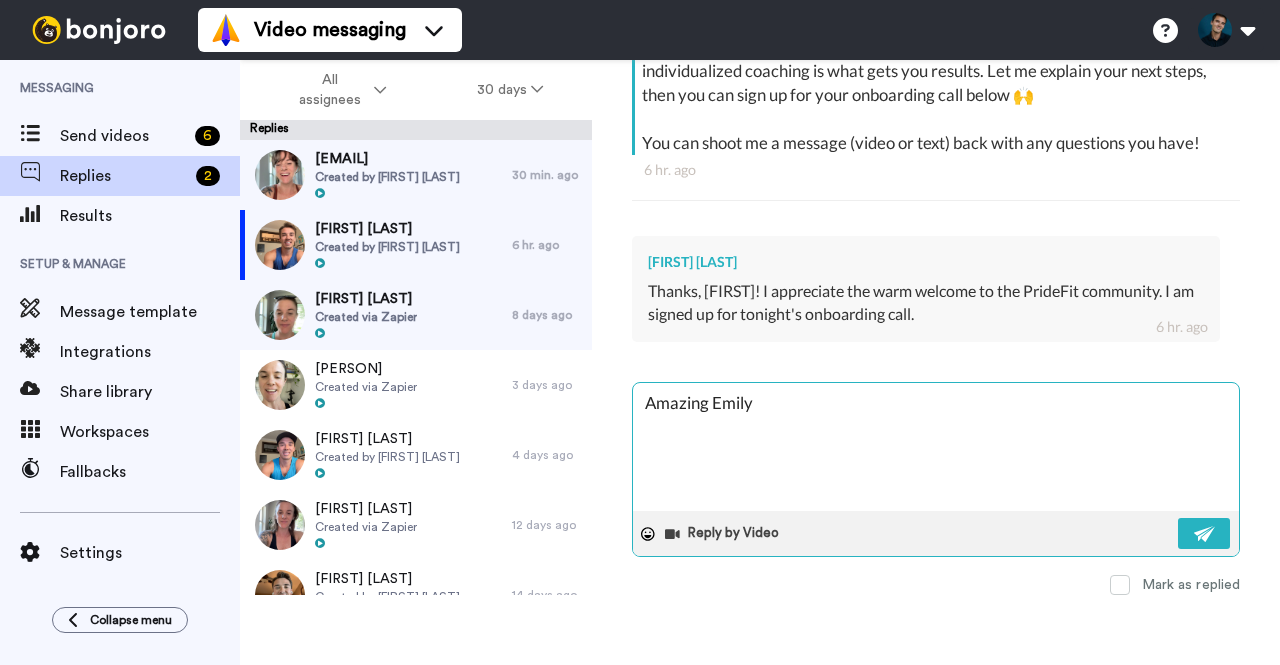 type on "x" 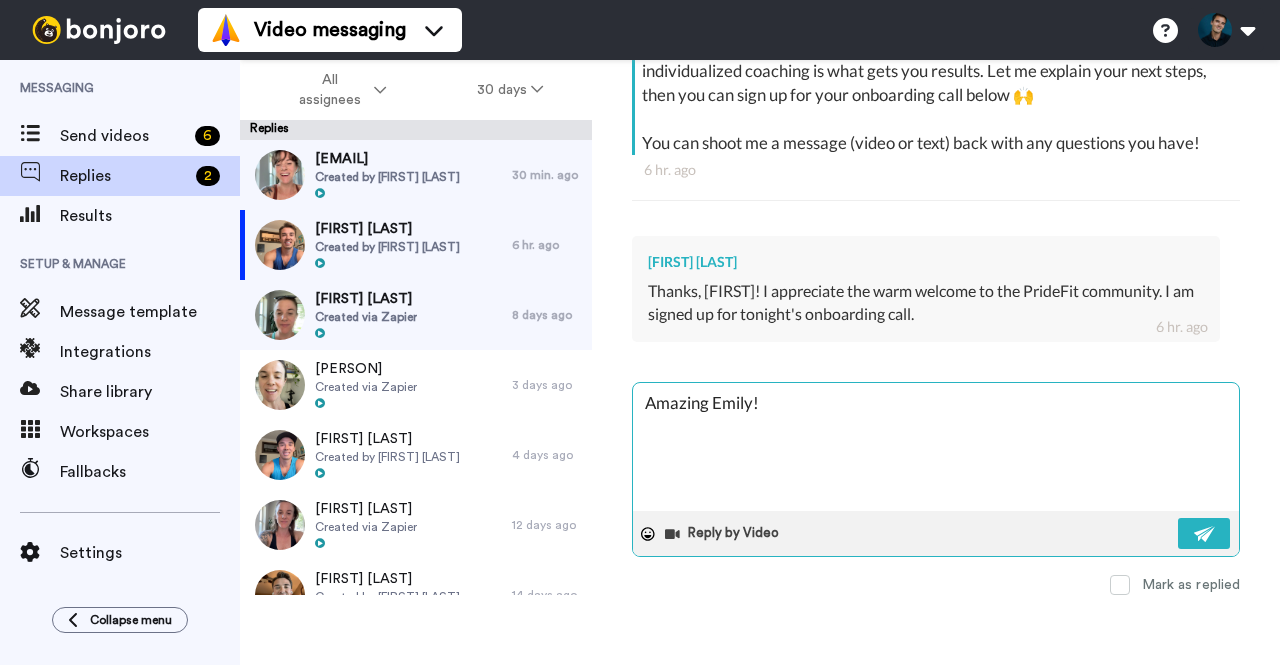type on "Amazing Emily!" 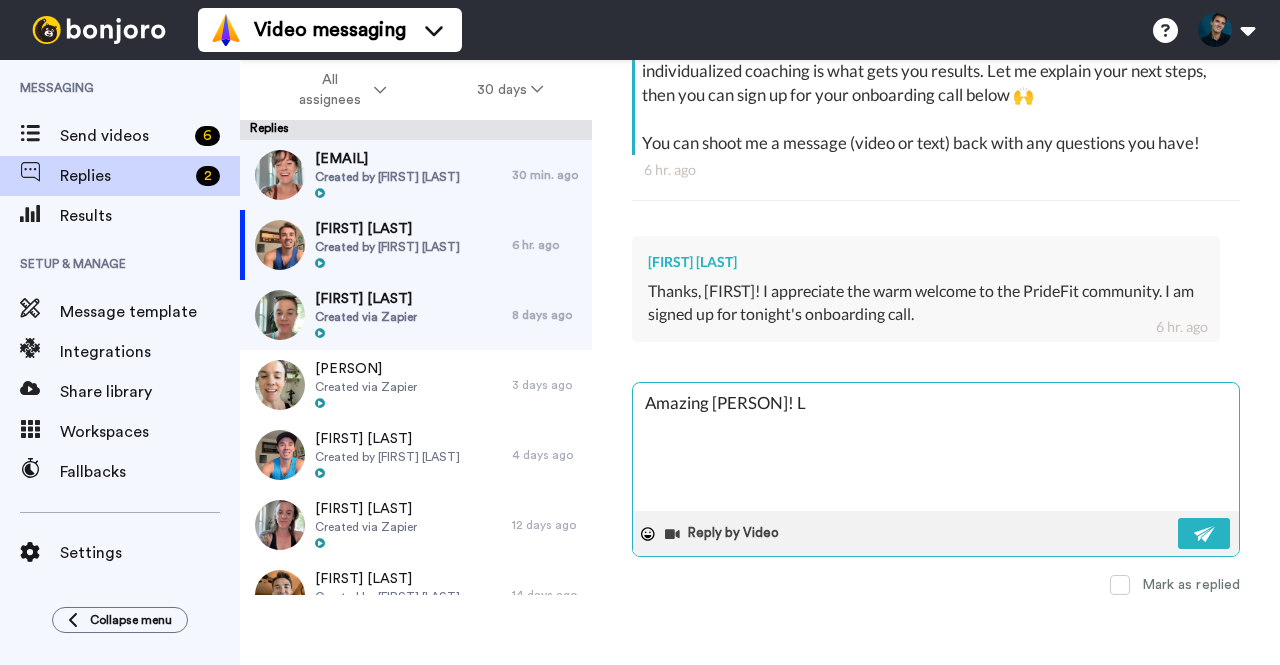 type on "x" 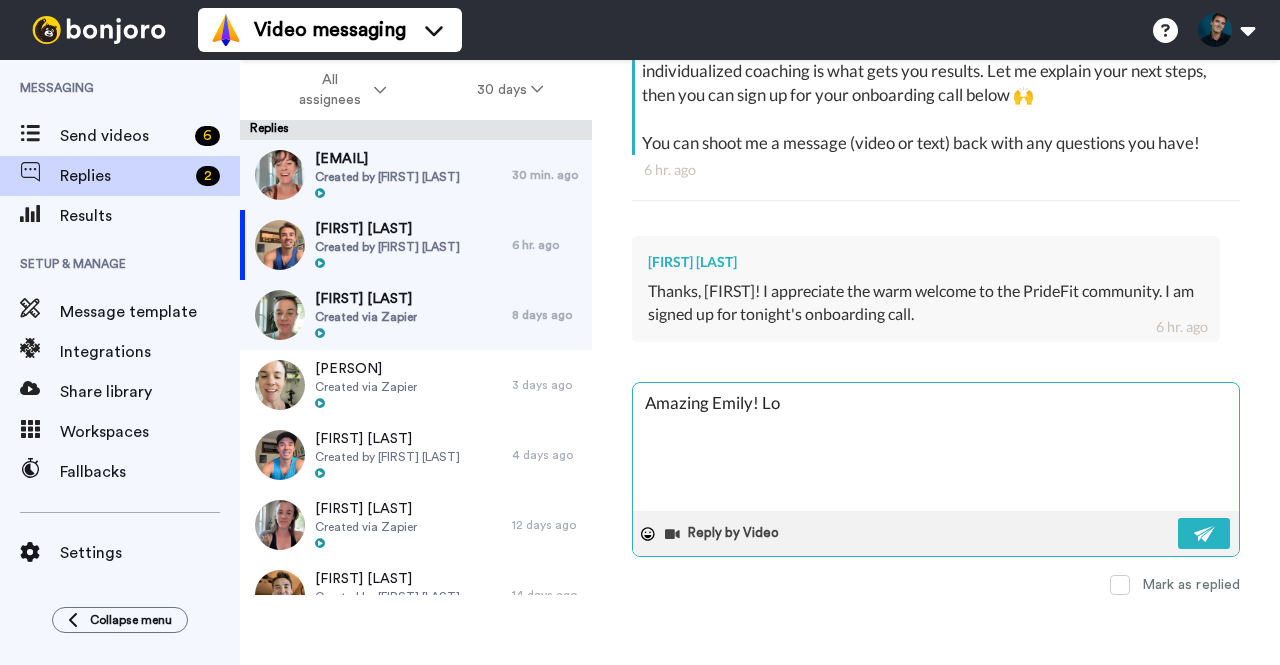 type on "x" 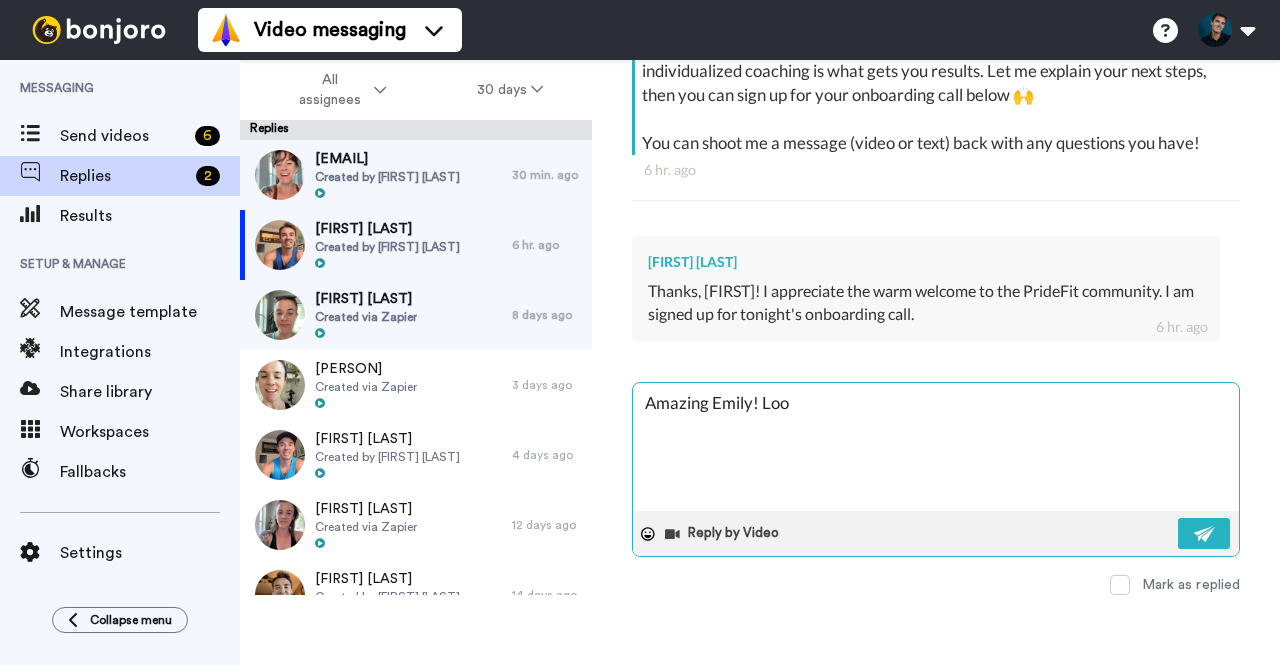 type on "x" 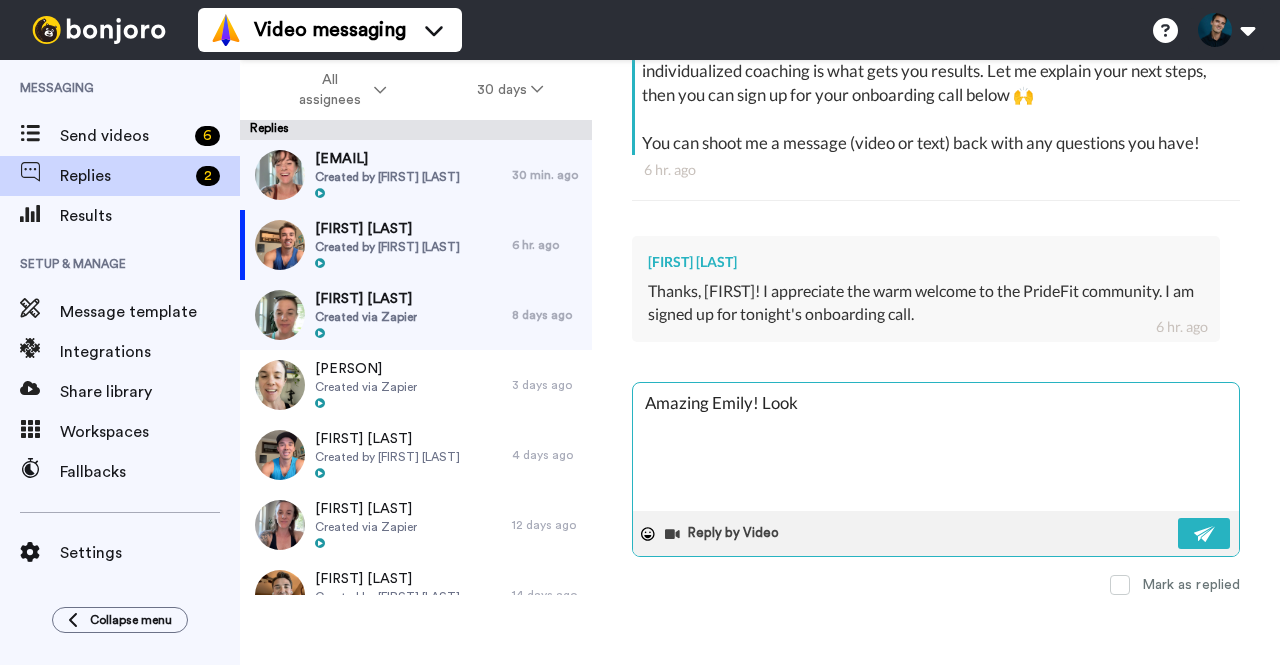 type on "x" 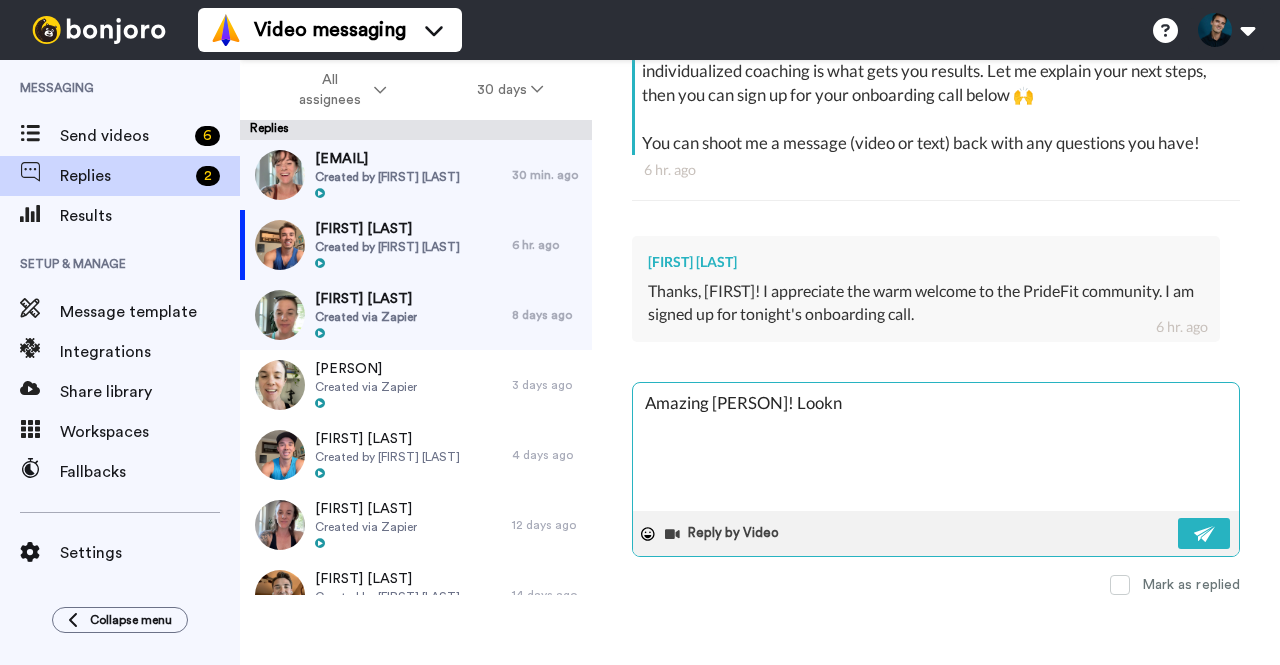 type on "x" 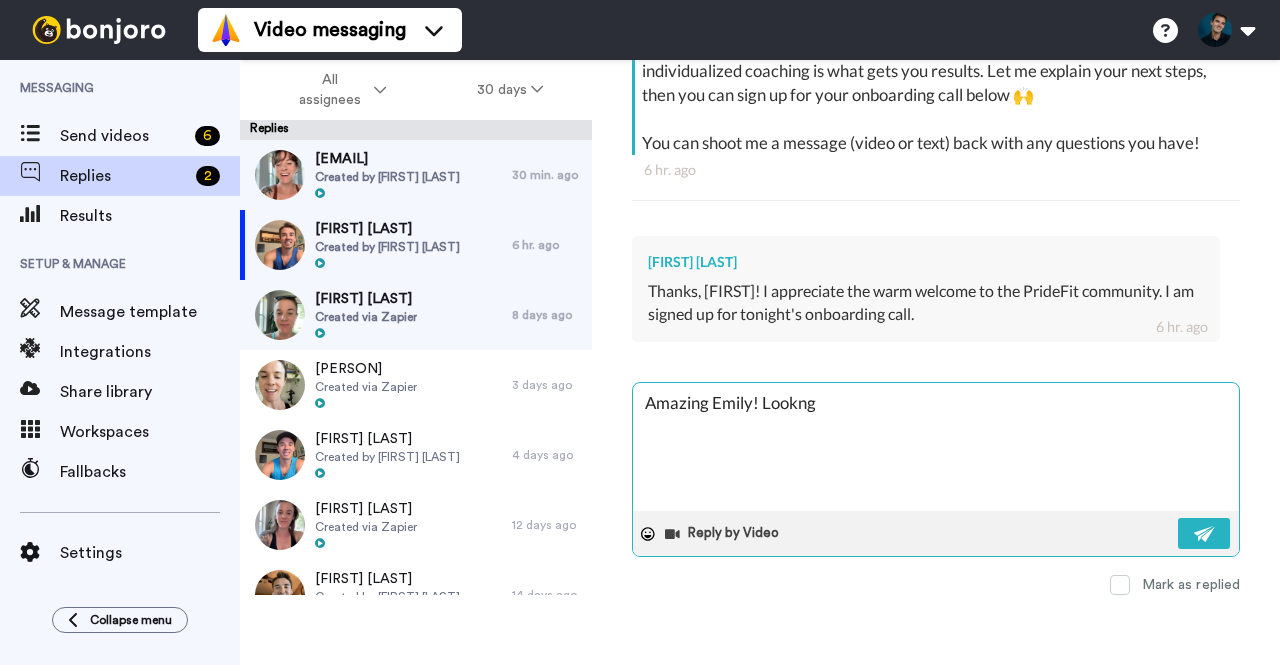 type on "x" 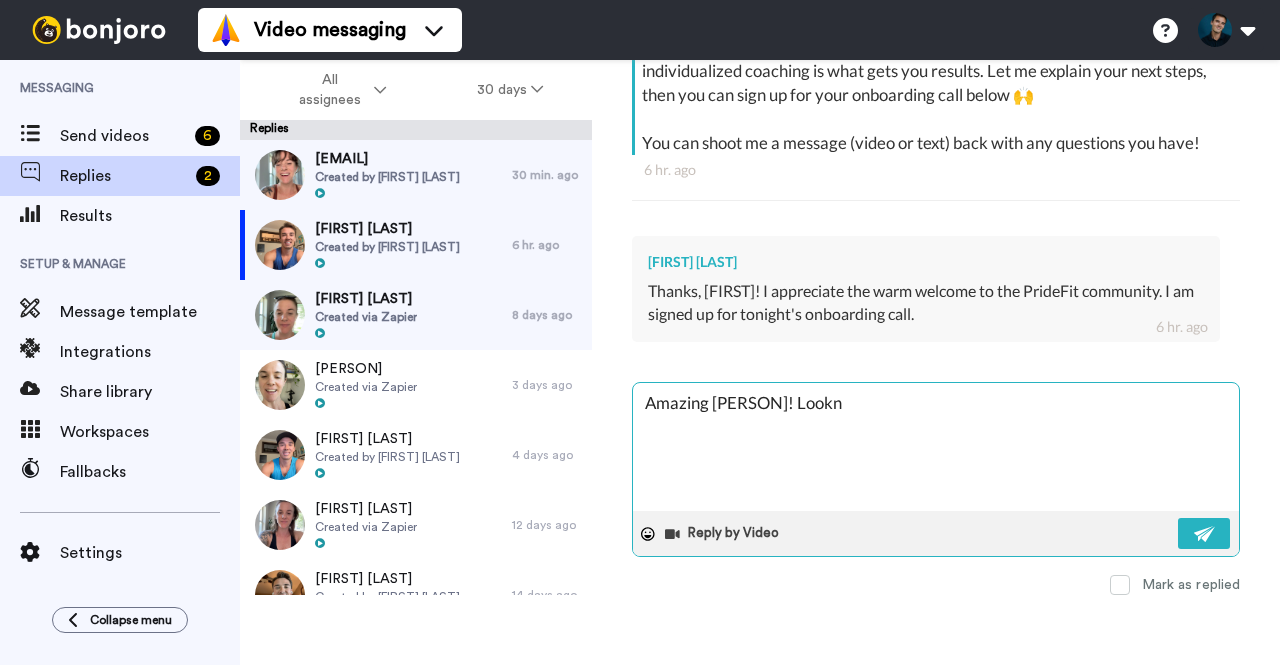 type on "x" 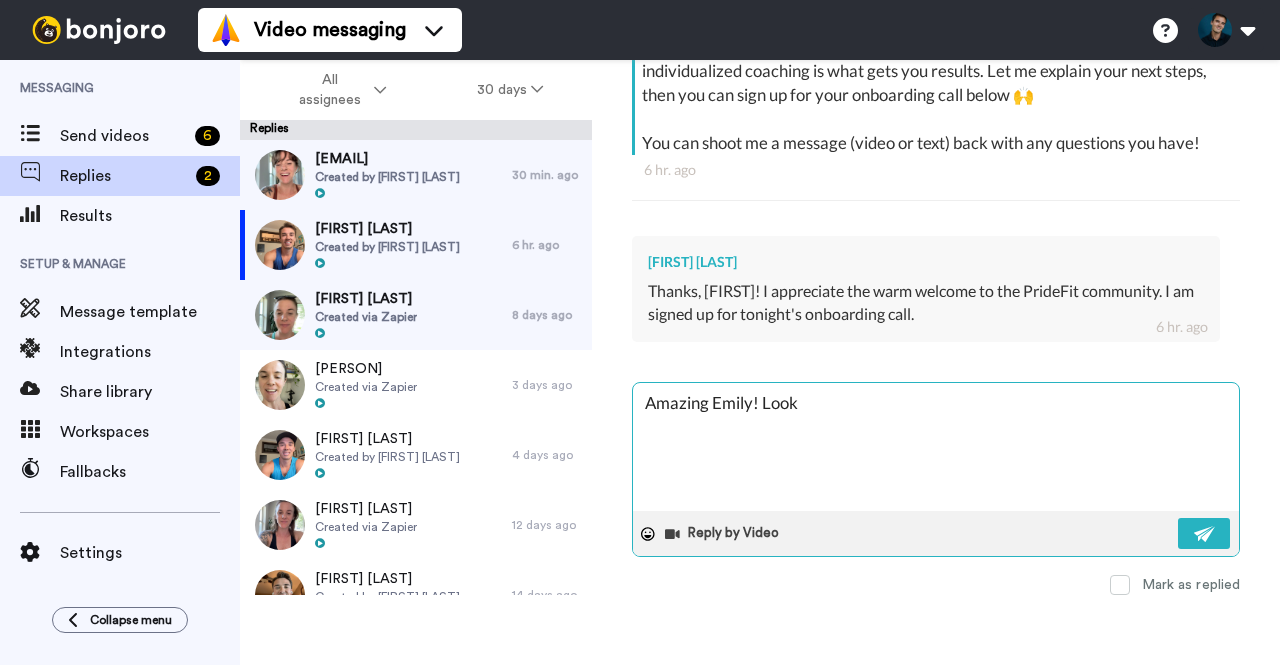 type on "x" 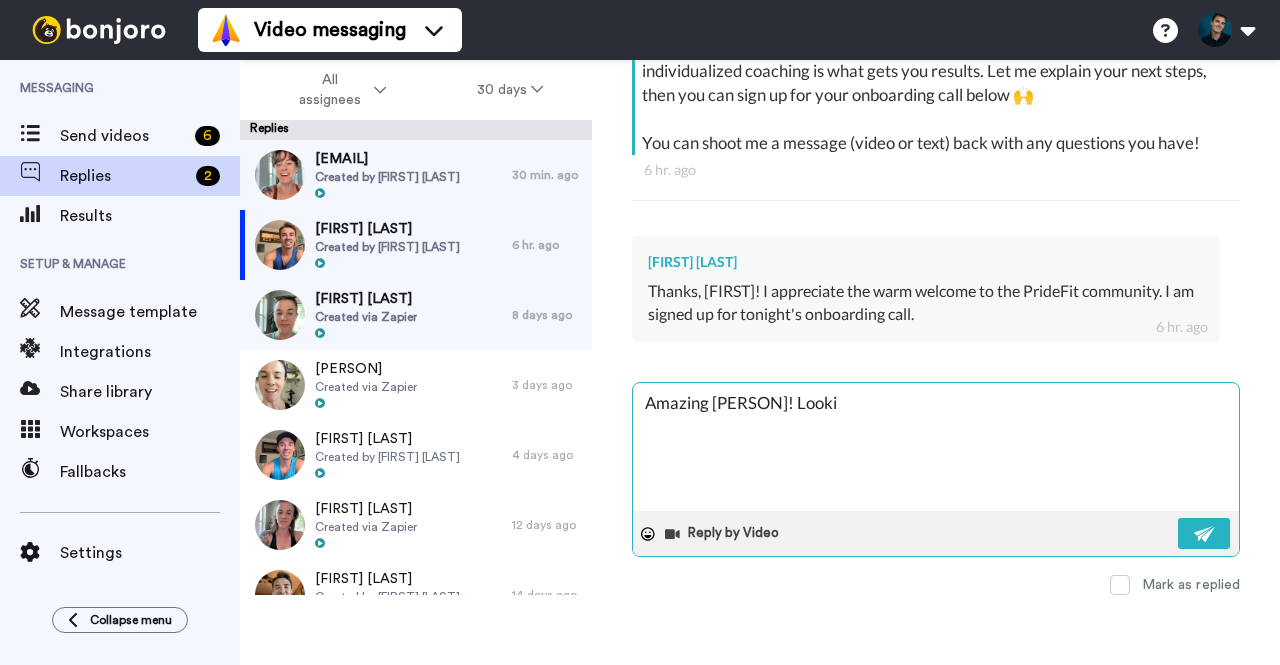 type on "x" 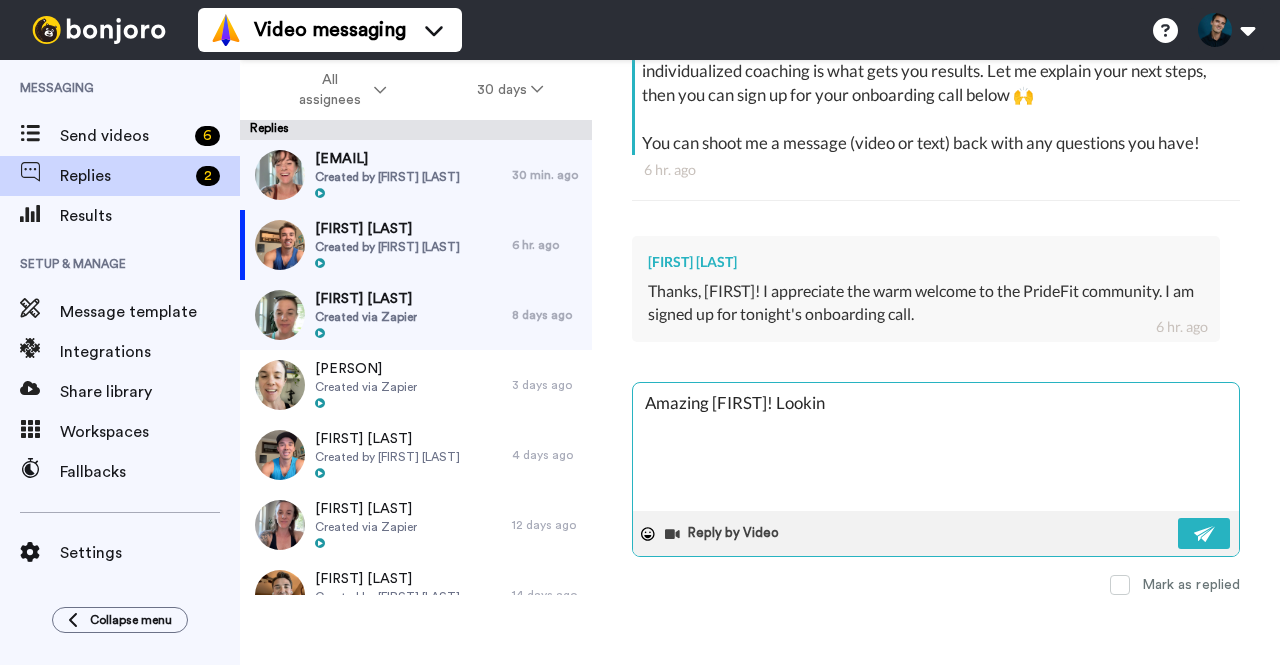 type on "x" 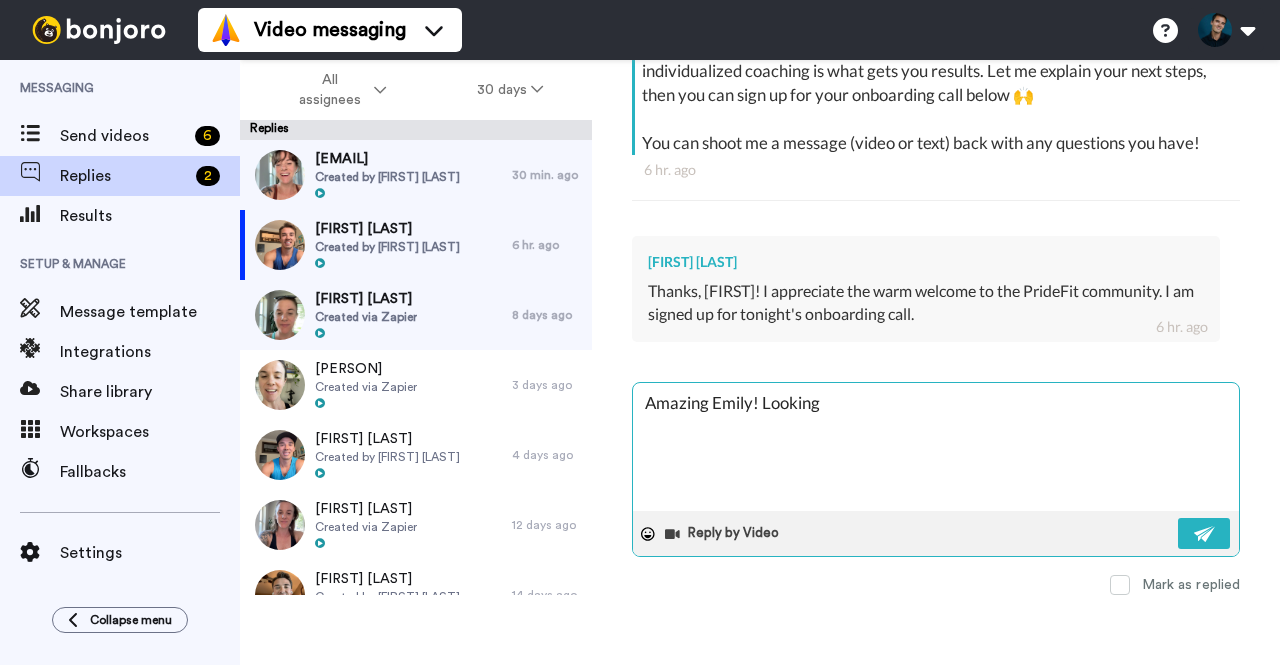 type on "x" 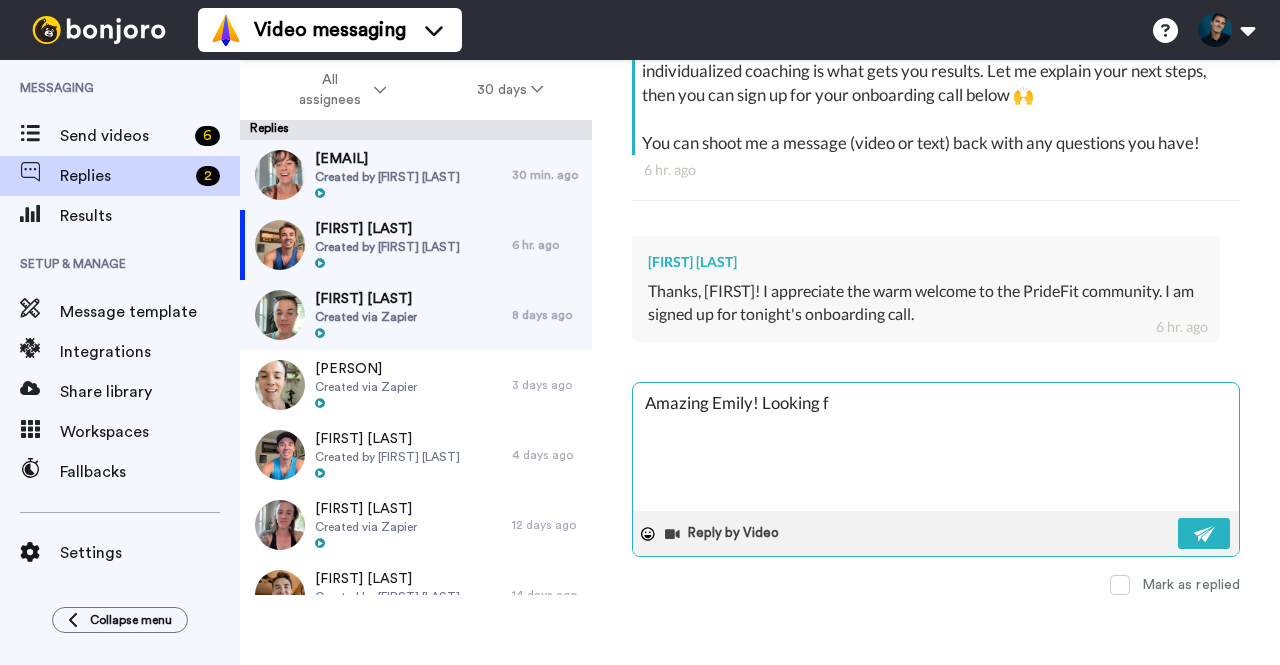 type on "x" 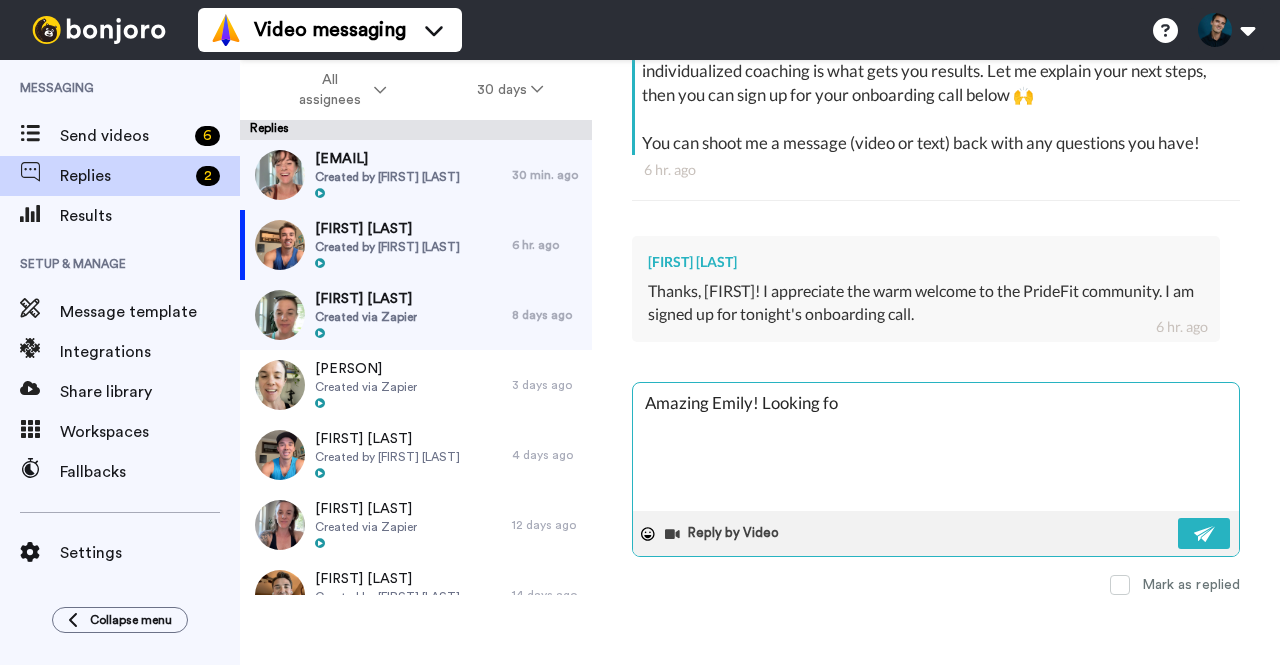 type on "Amazing Emily! Looking for" 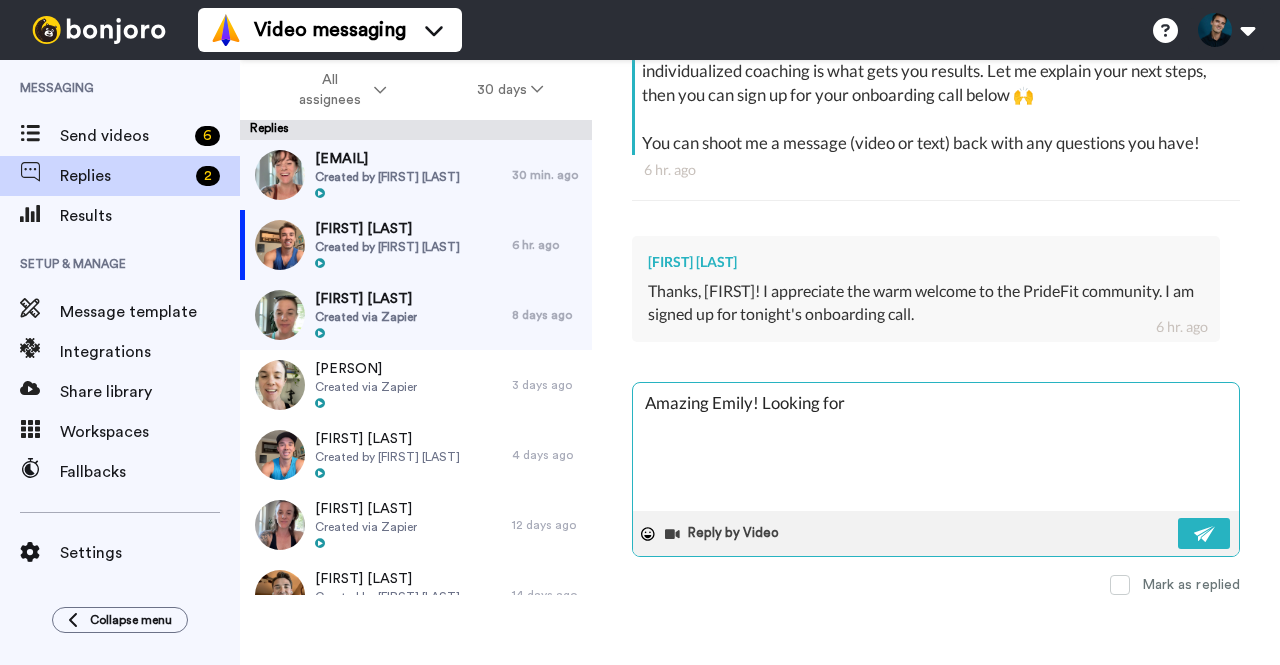 type on "x" 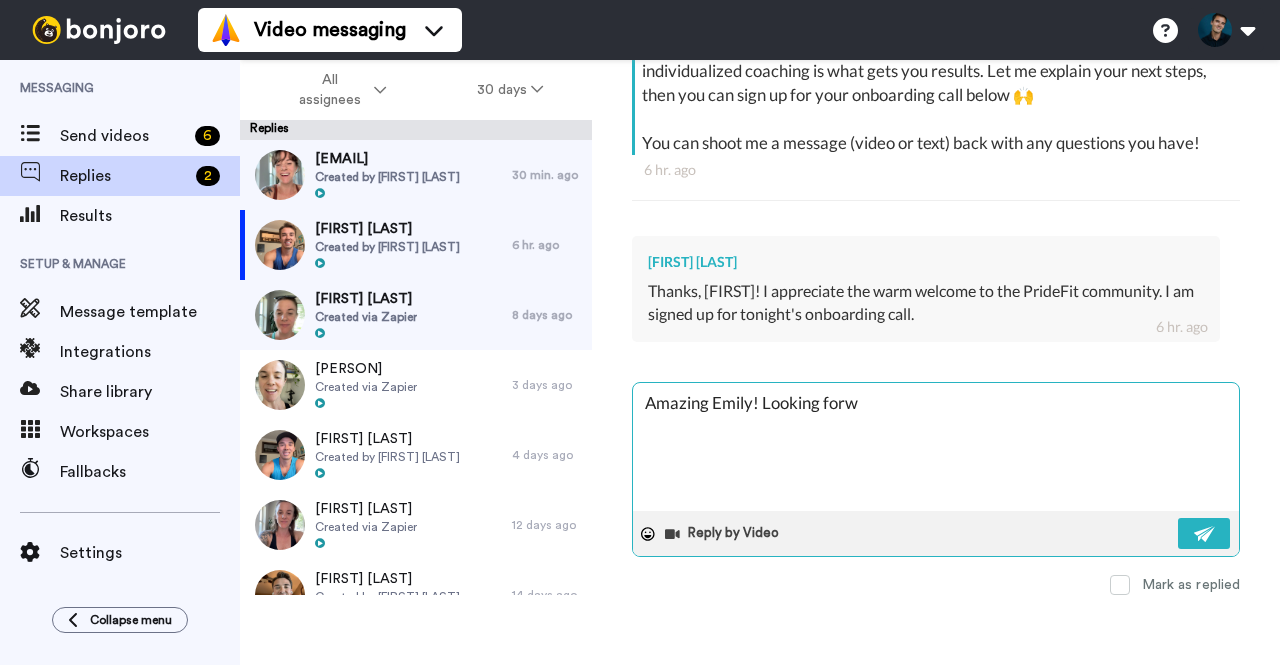 type on "x" 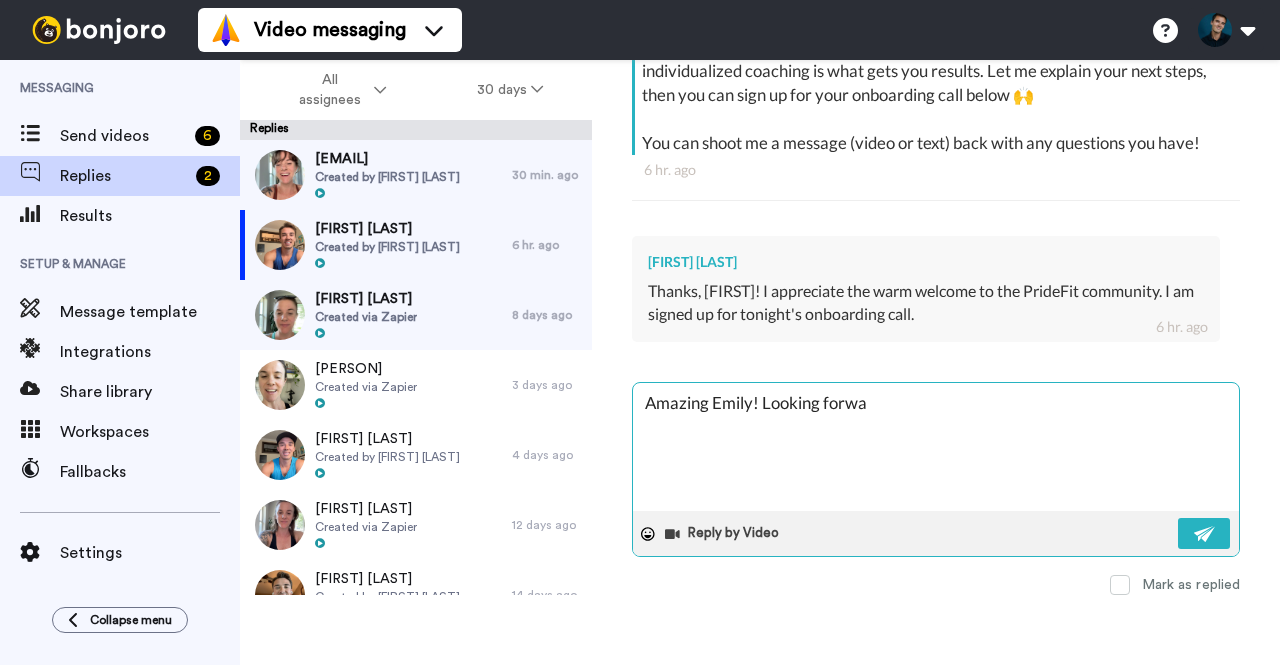 type on "x" 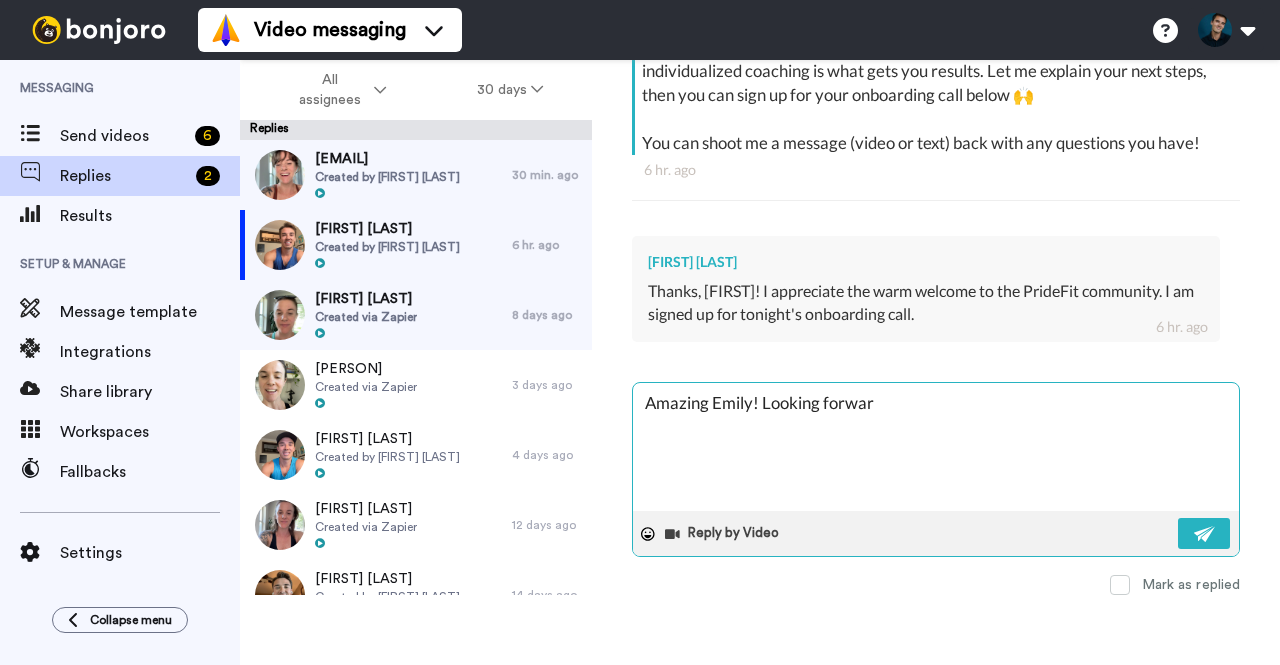 type on "x" 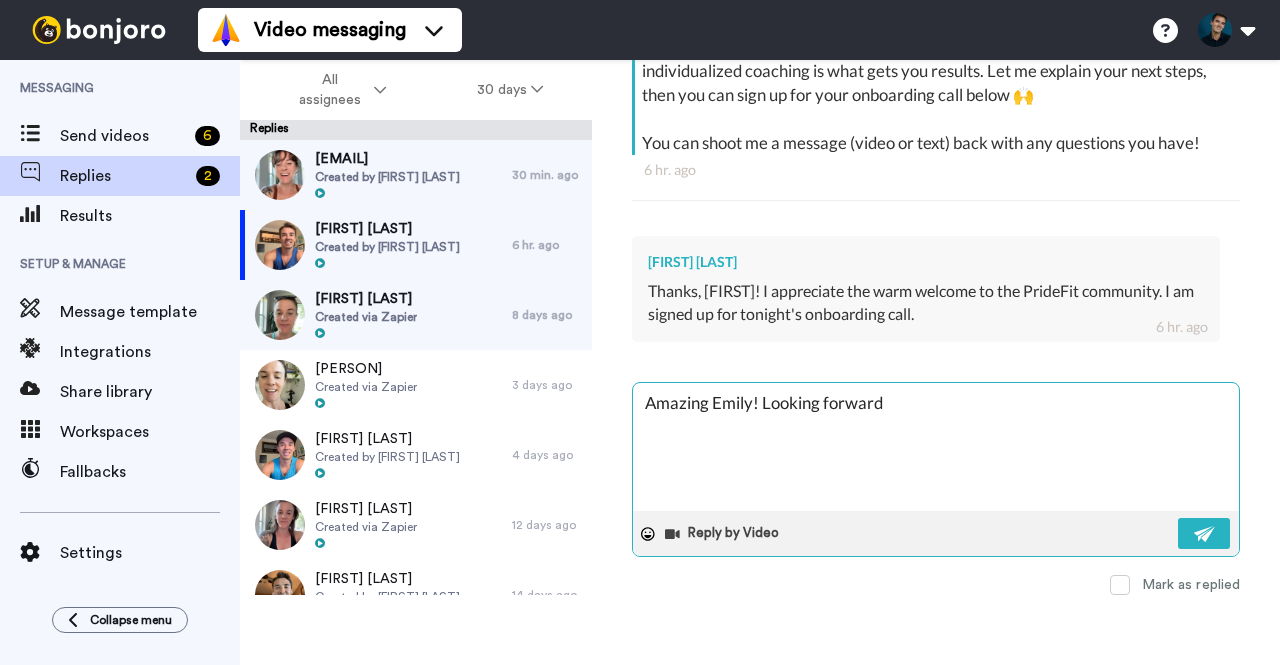 type on "x" 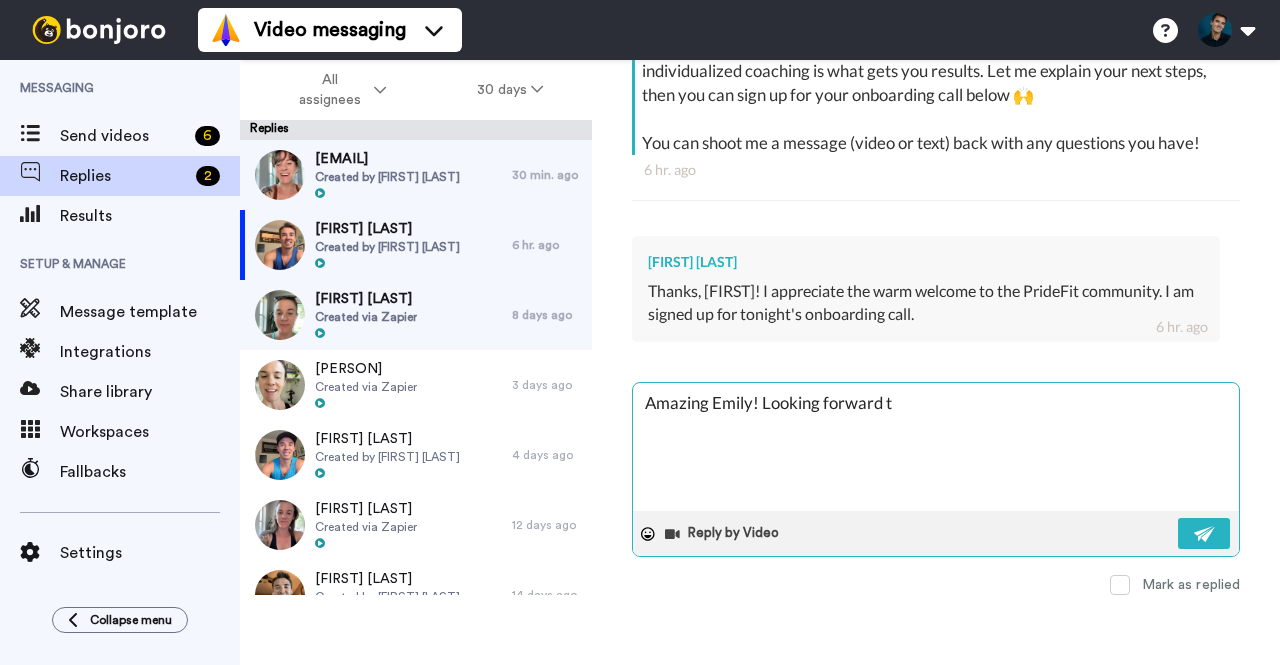 type on "x" 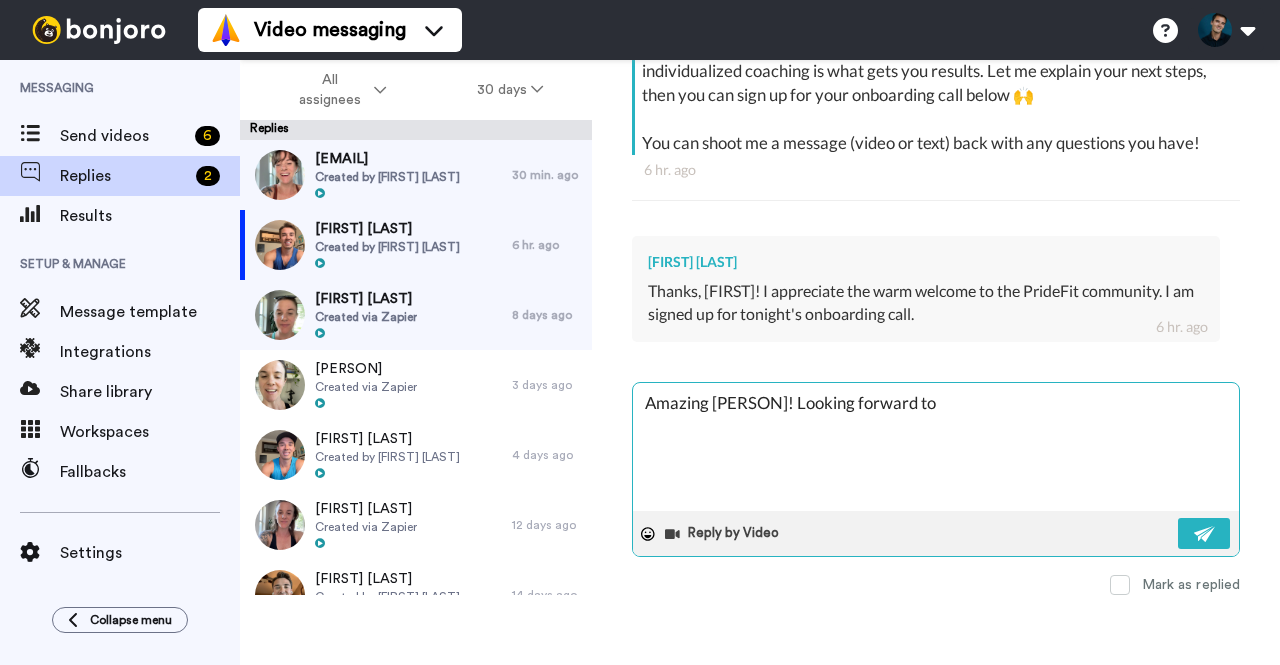 type on "x" 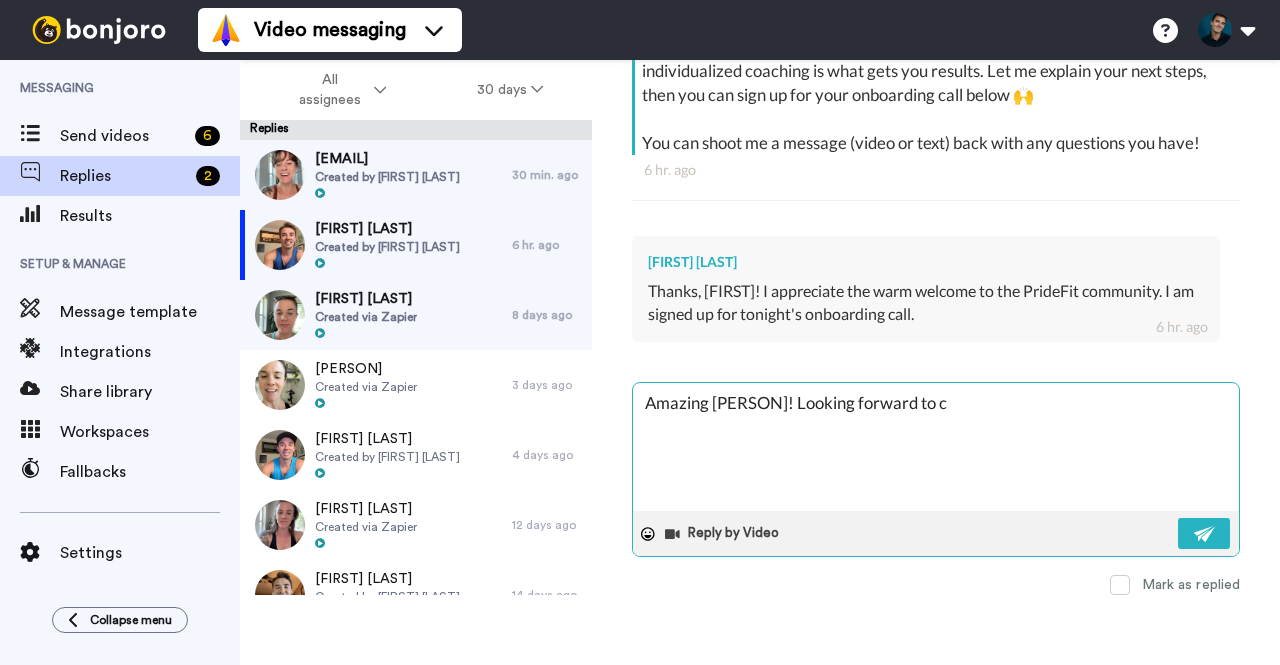 type on "x" 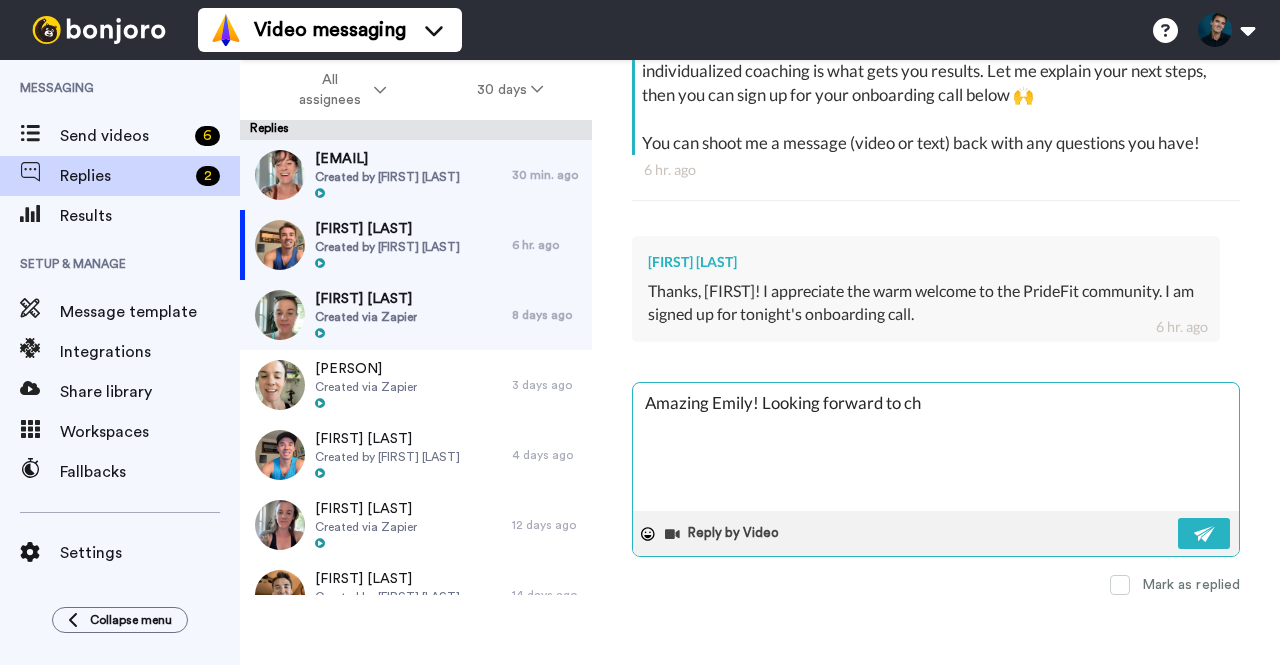 type on "x" 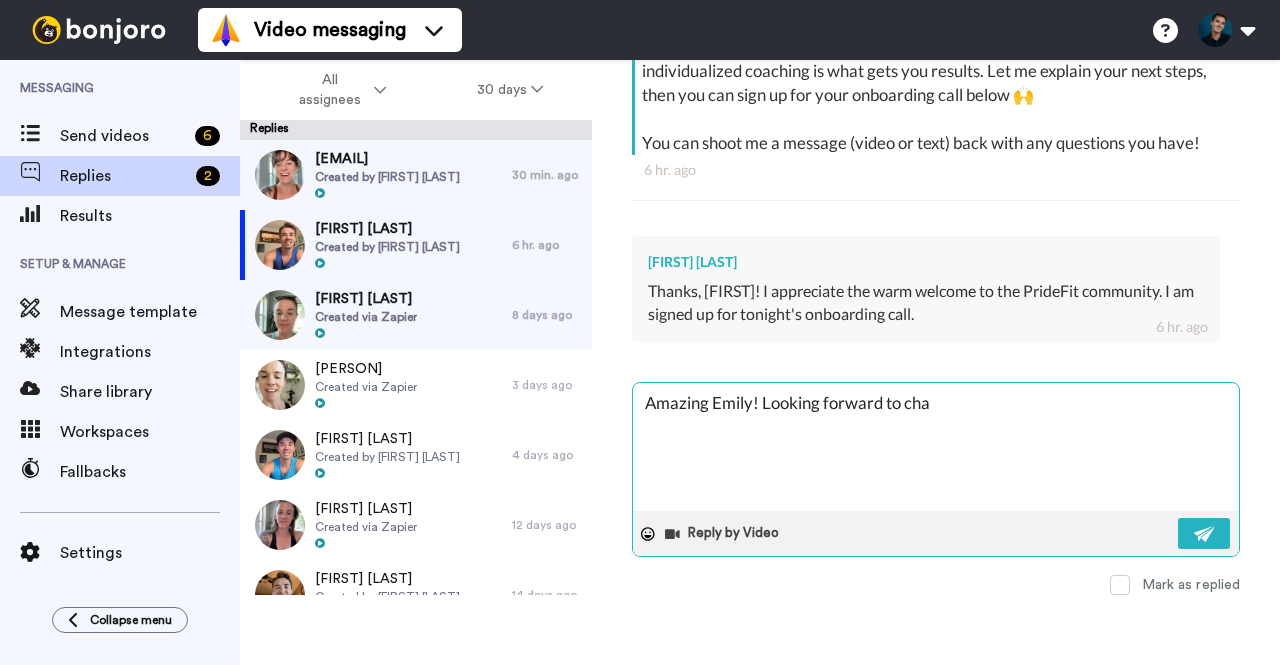 type on "x" 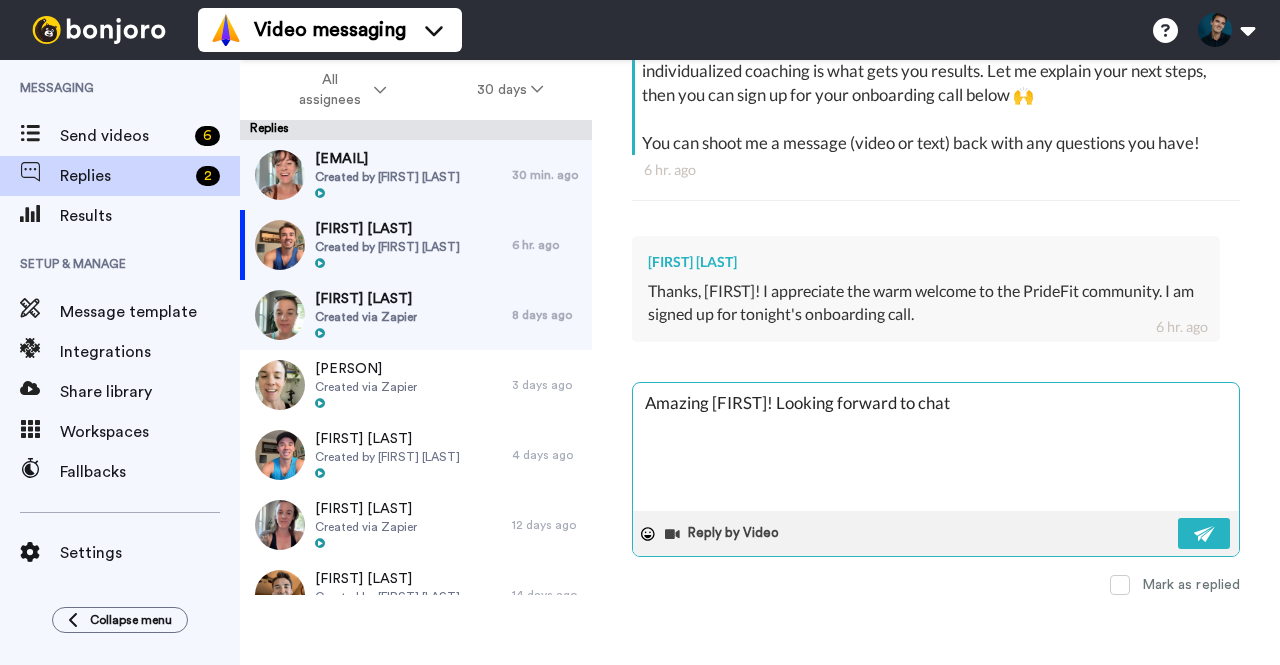 type on "x" 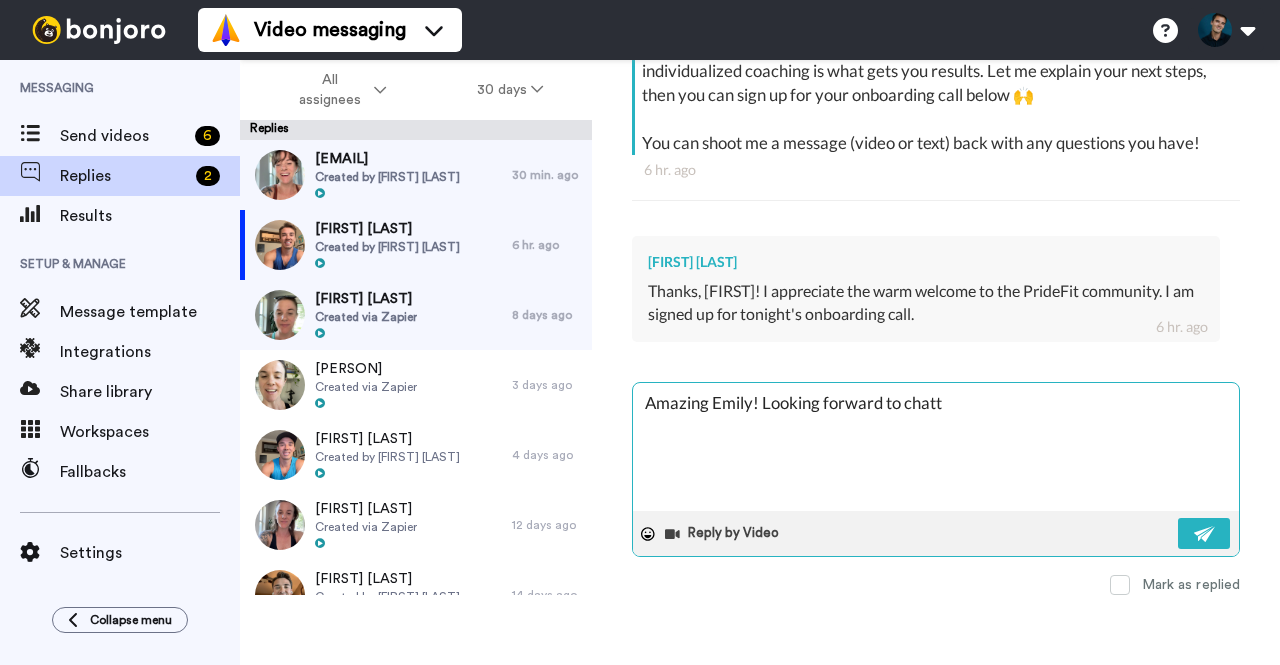 type on "x" 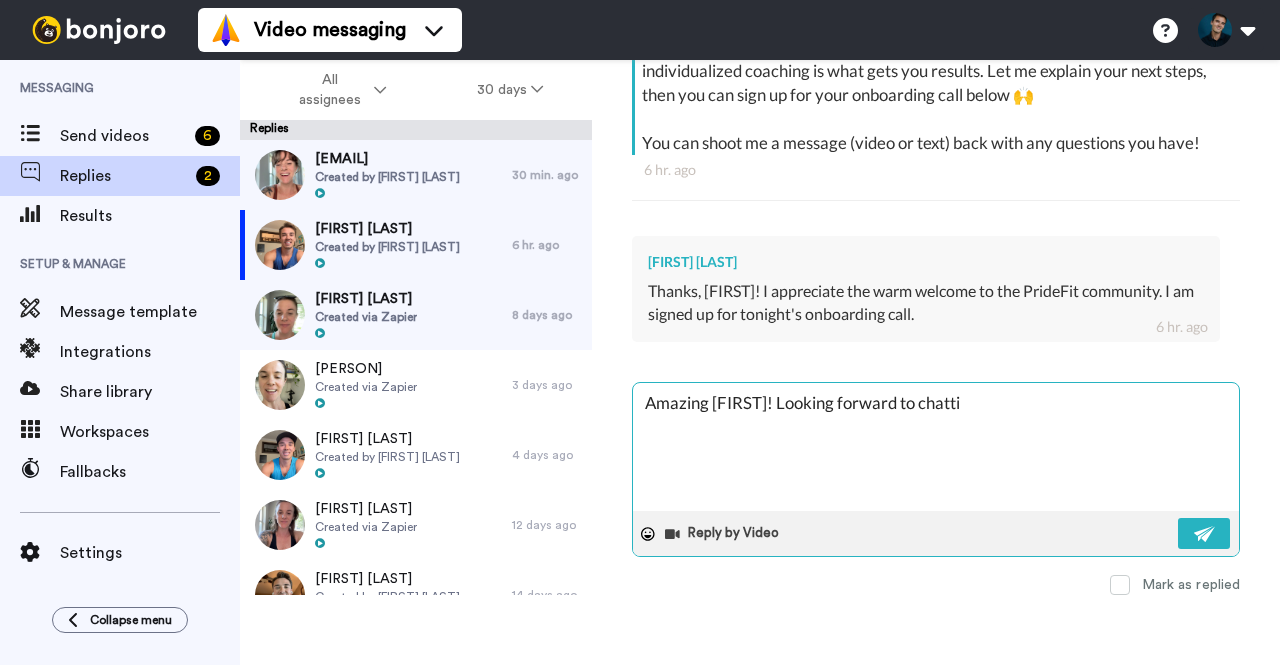 type on "x" 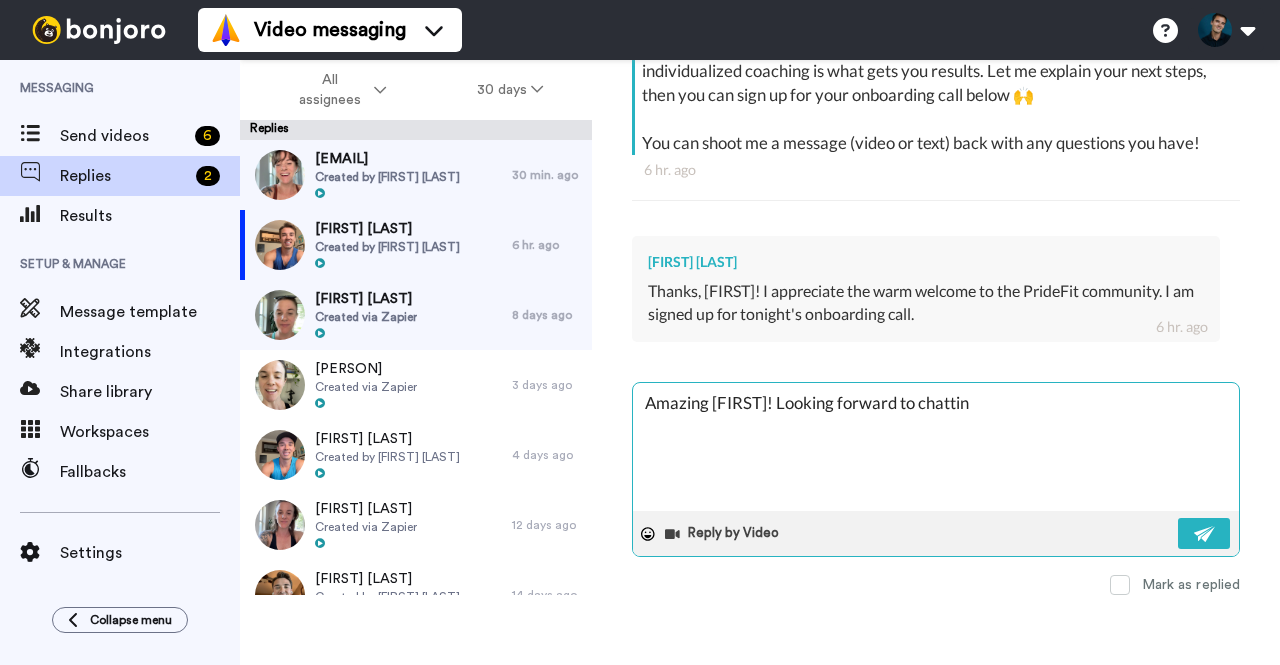 type on "x" 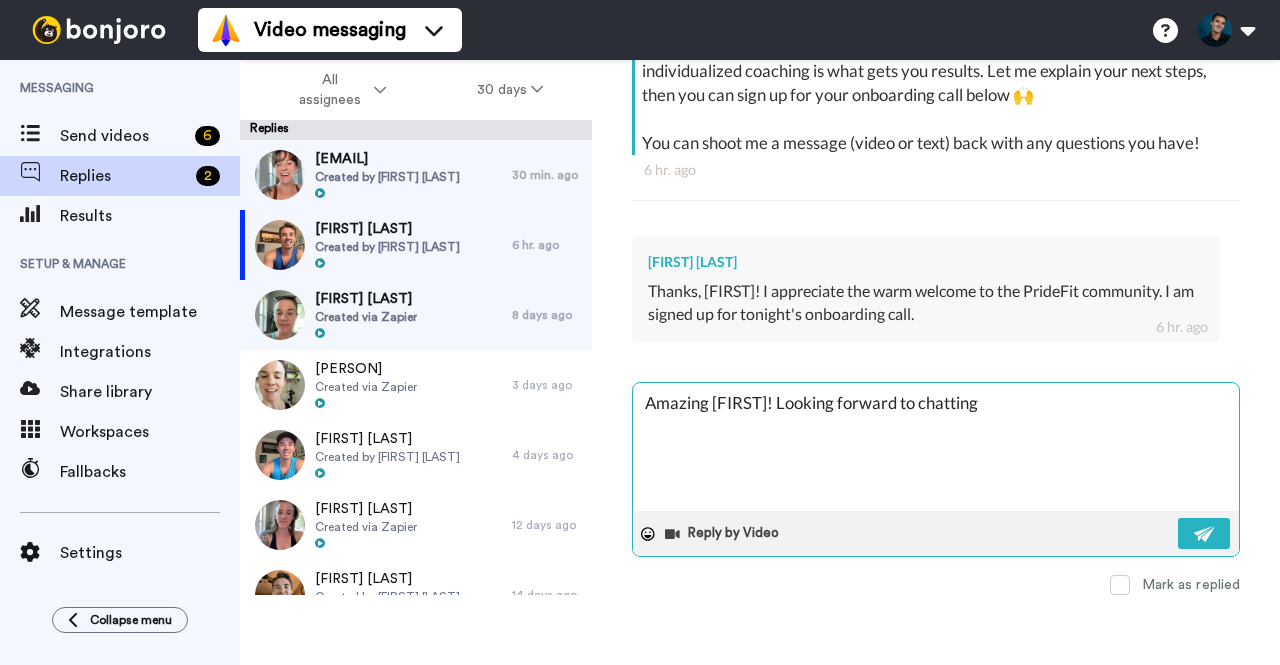 type on "x" 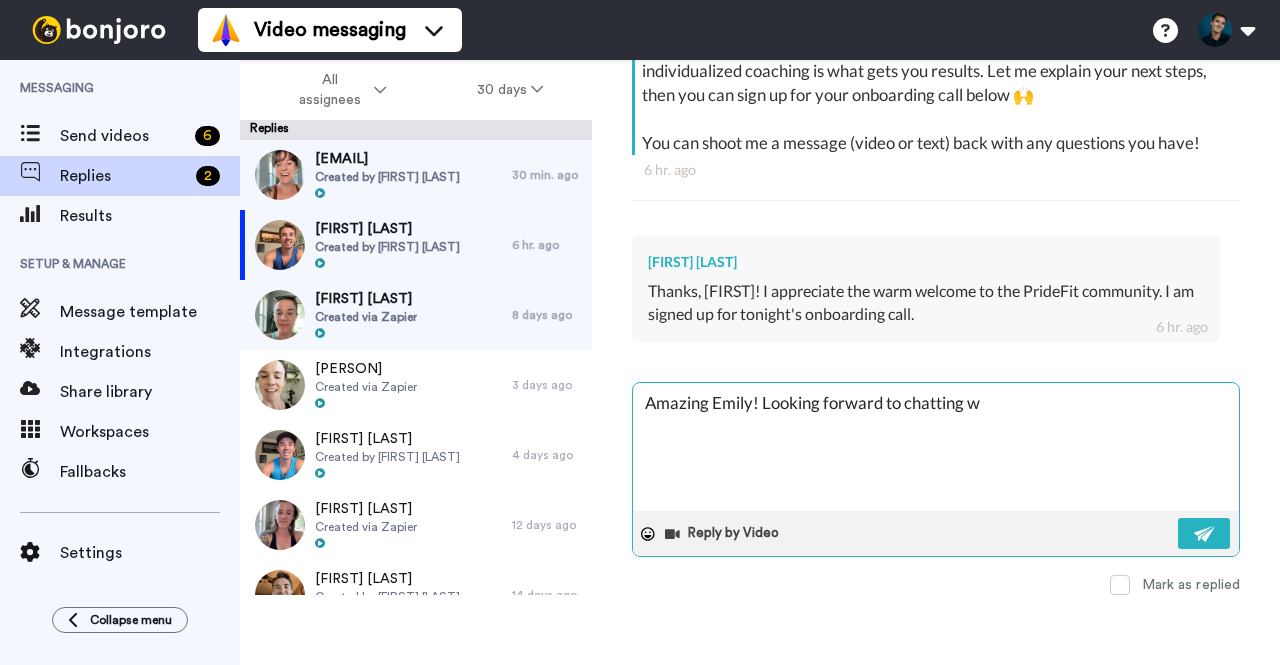 type on "x" 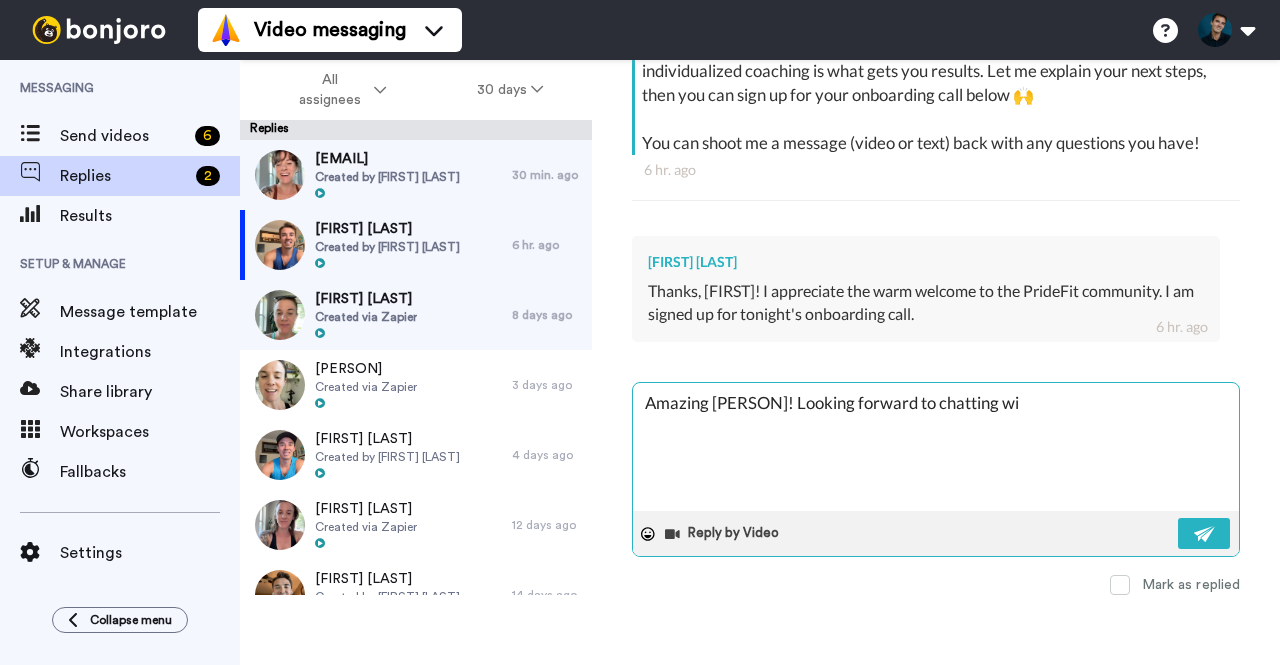 type on "x" 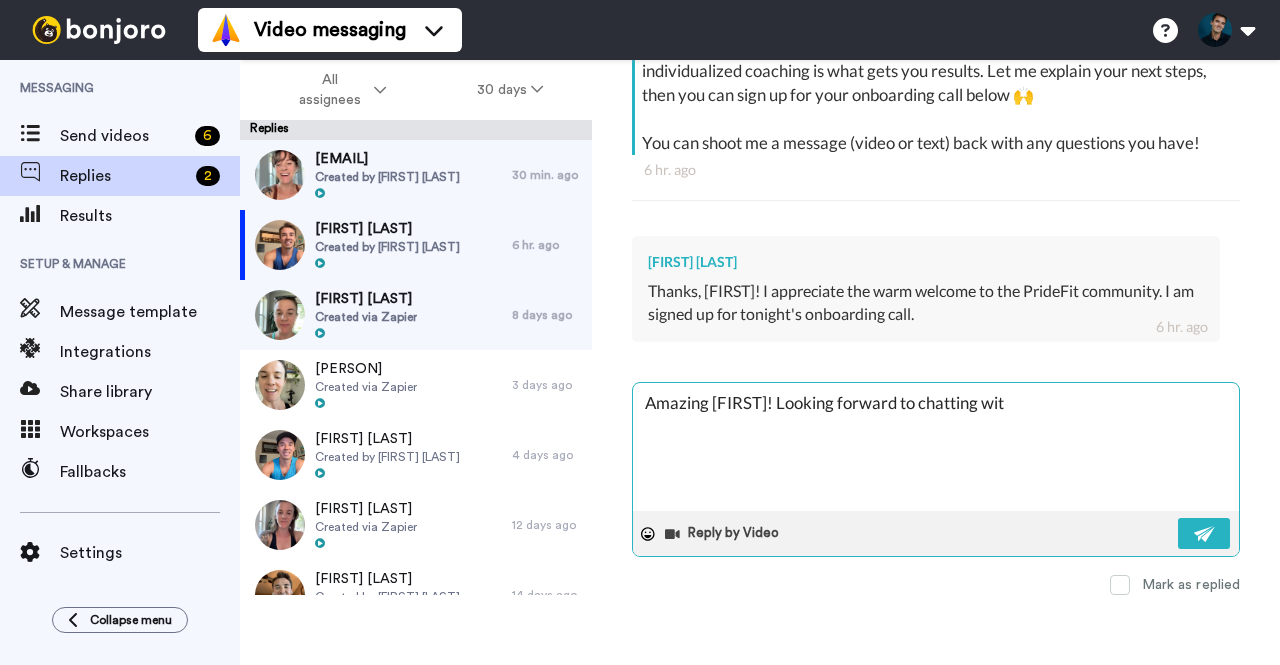 type on "x" 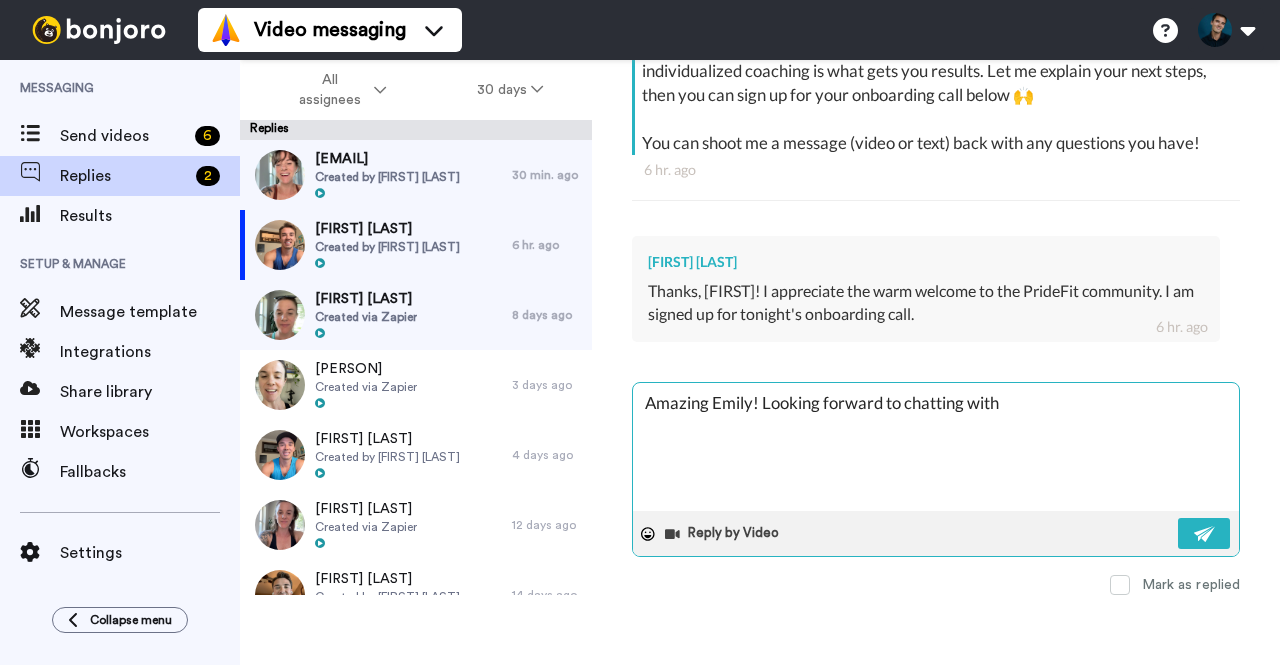 type on "x" 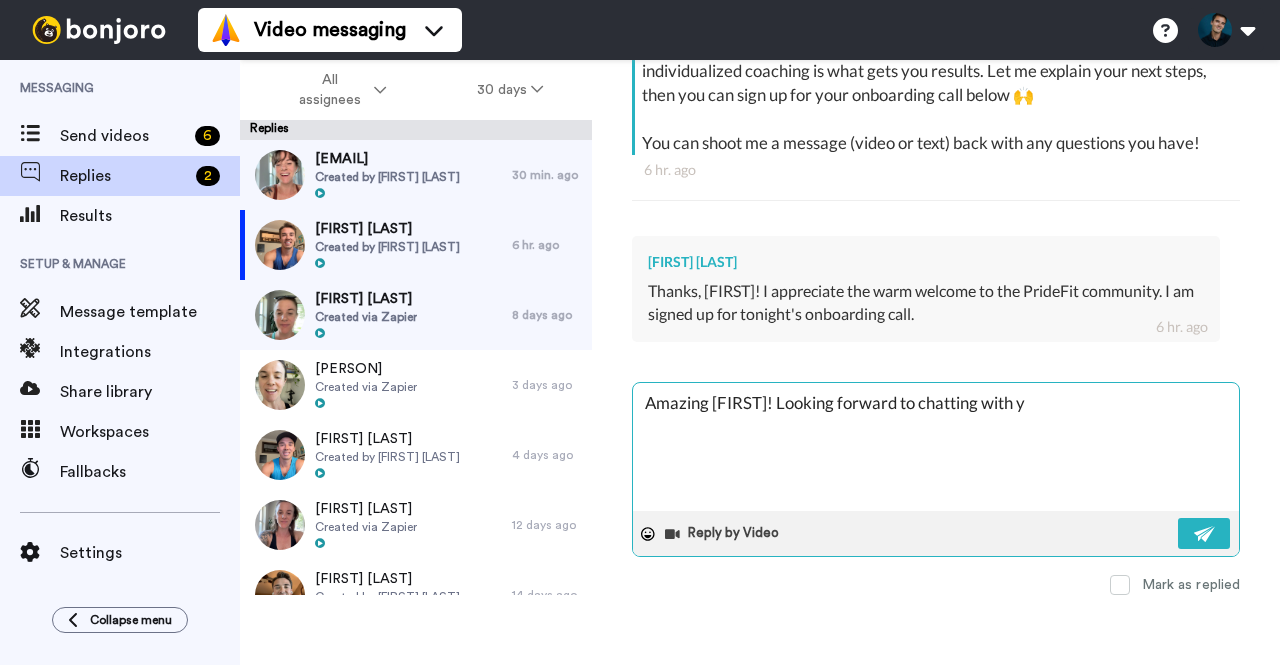 type on "x" 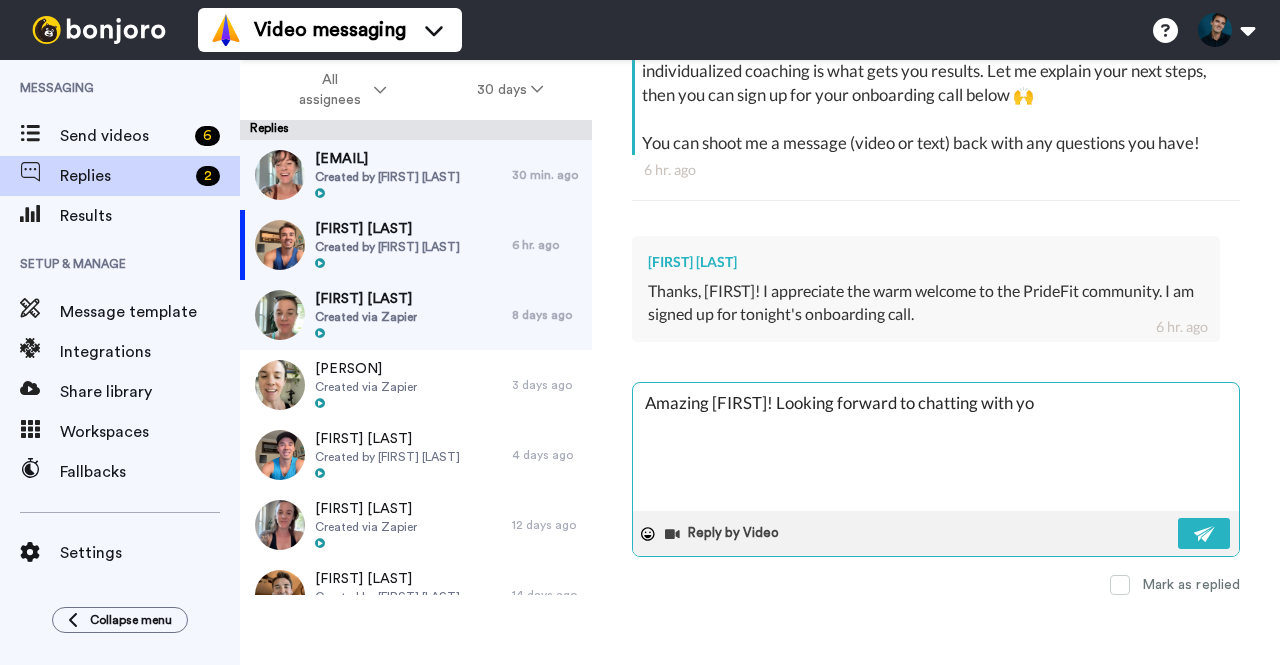 type on "x" 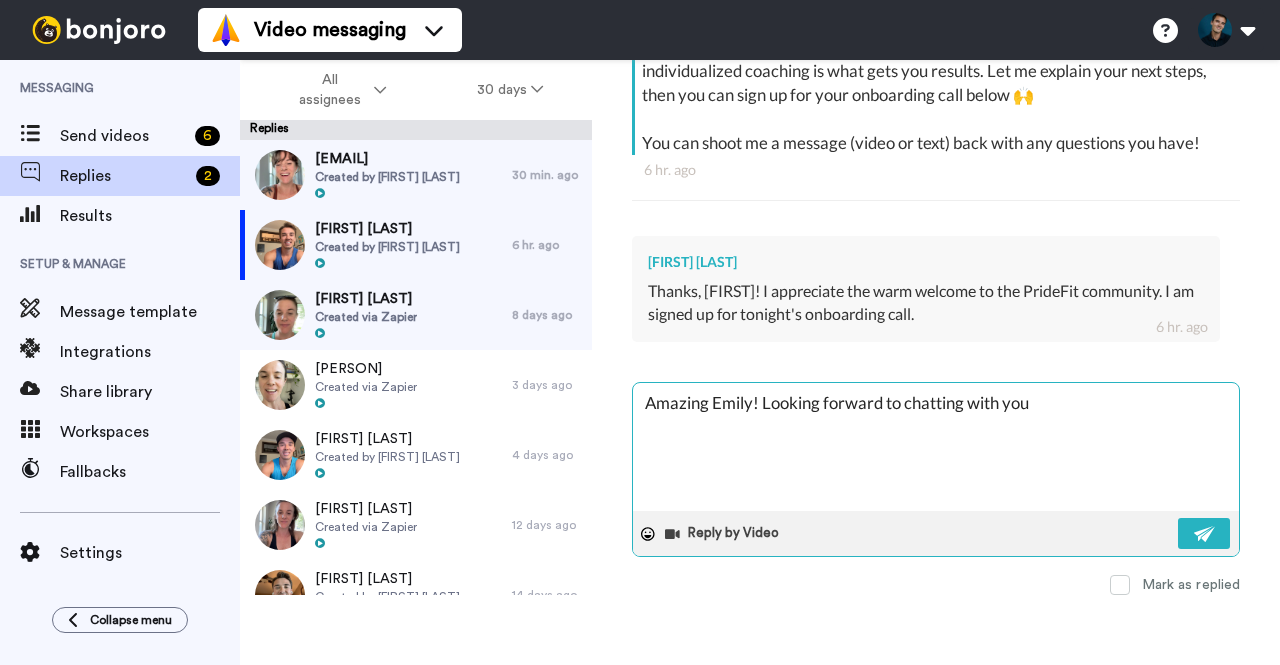 type on "Amazing Emily! Looking forward to chatting with you" 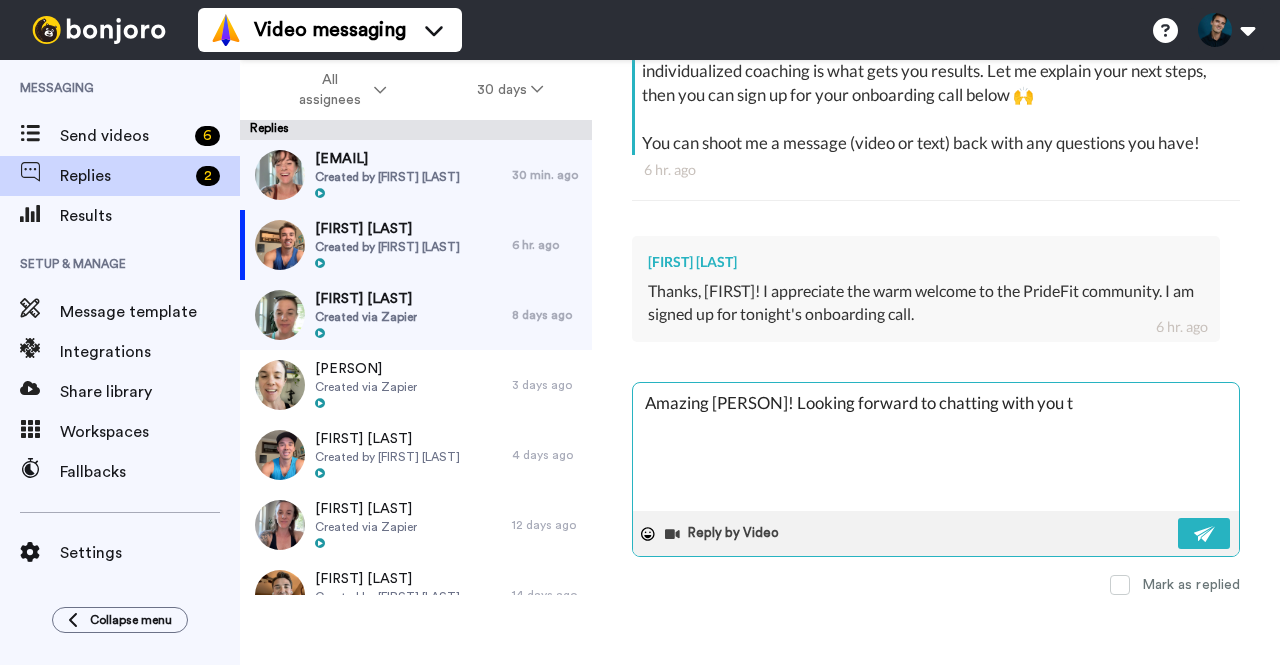 type on "x" 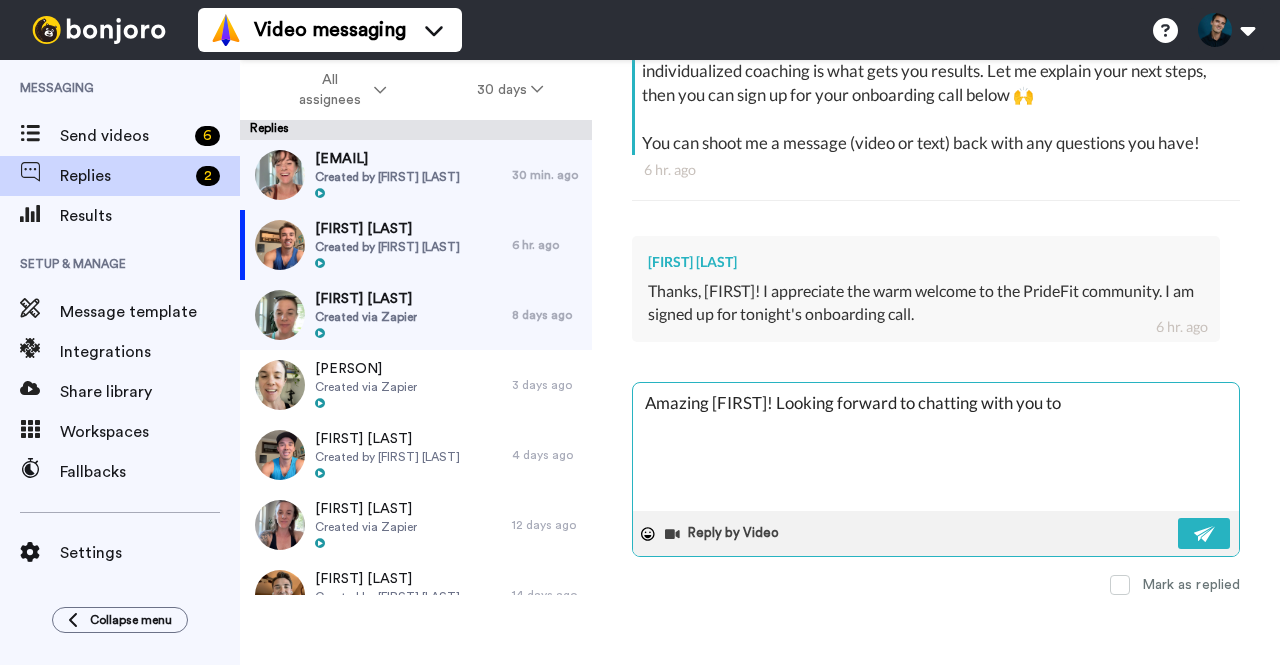 type on "x" 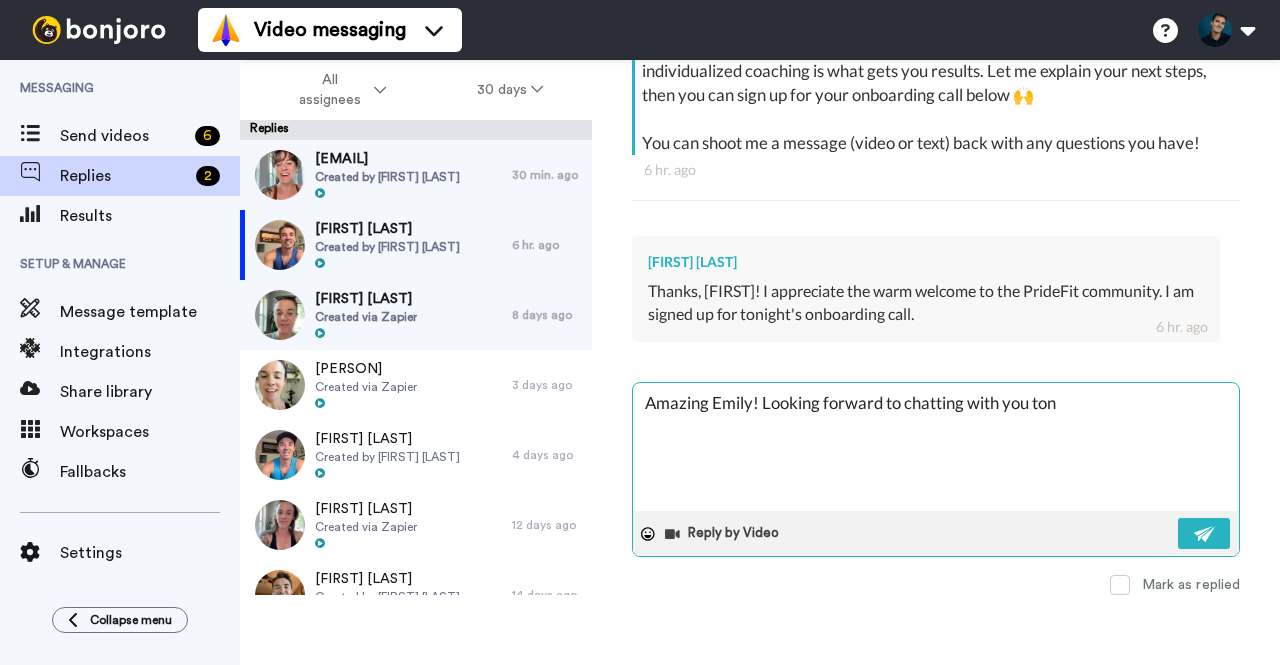 type on "x" 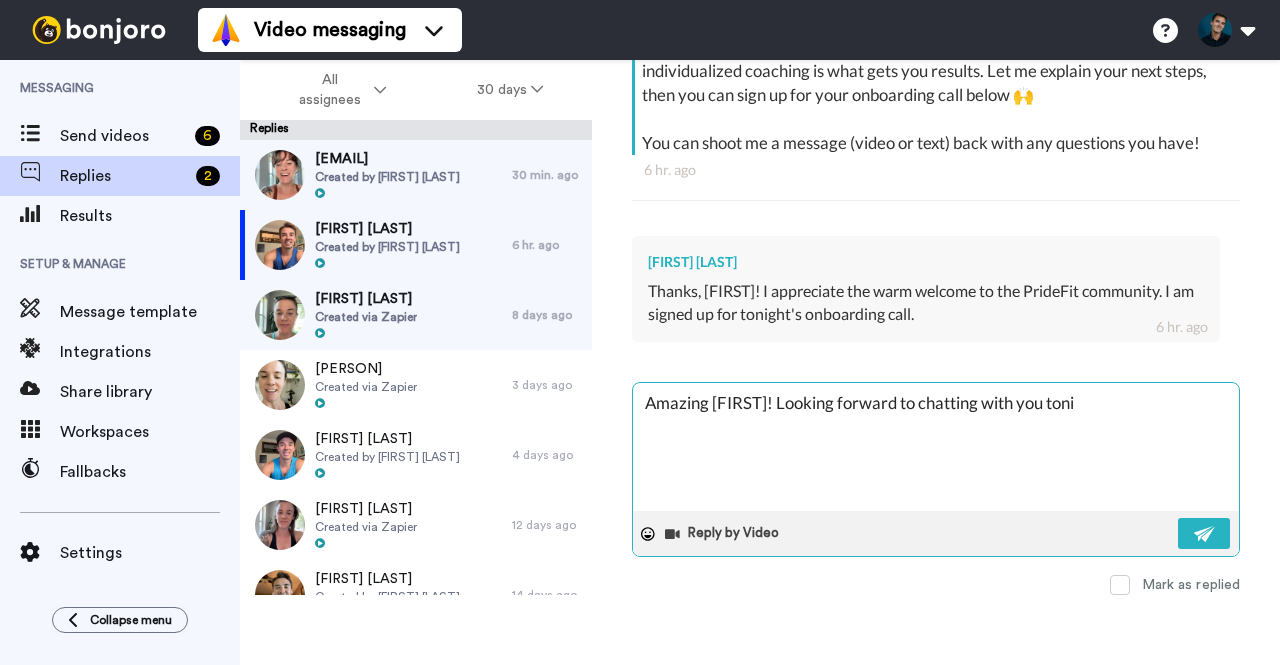 type on "x" 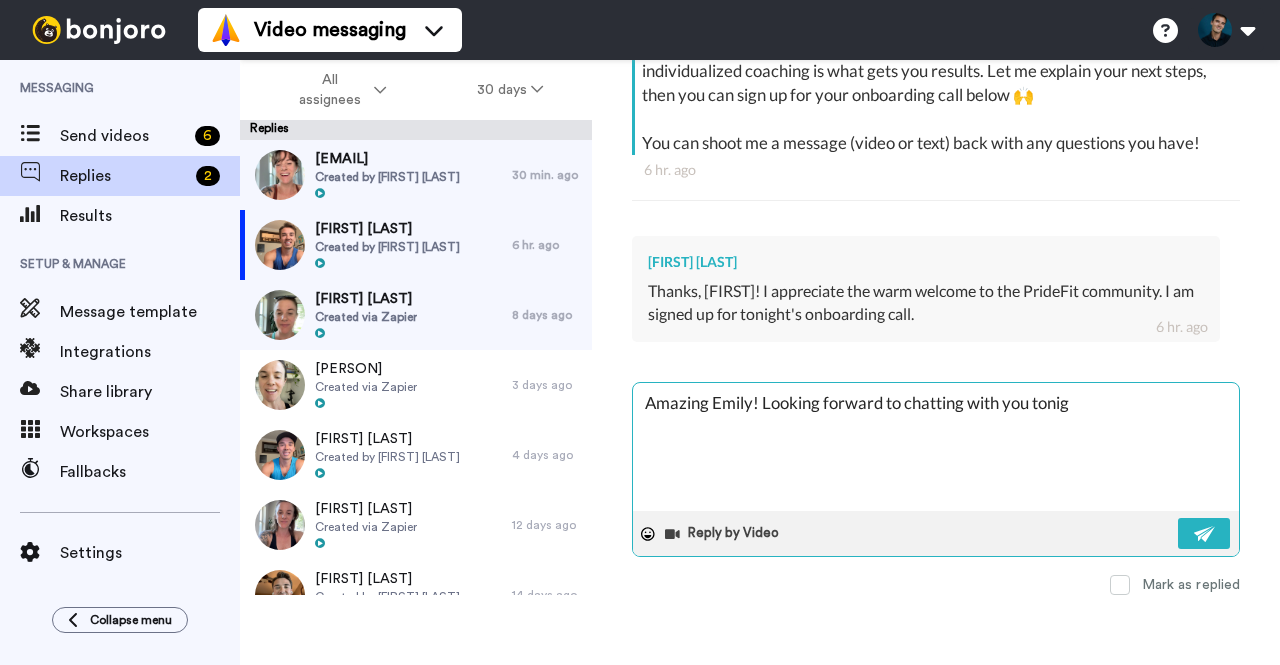 type on "x" 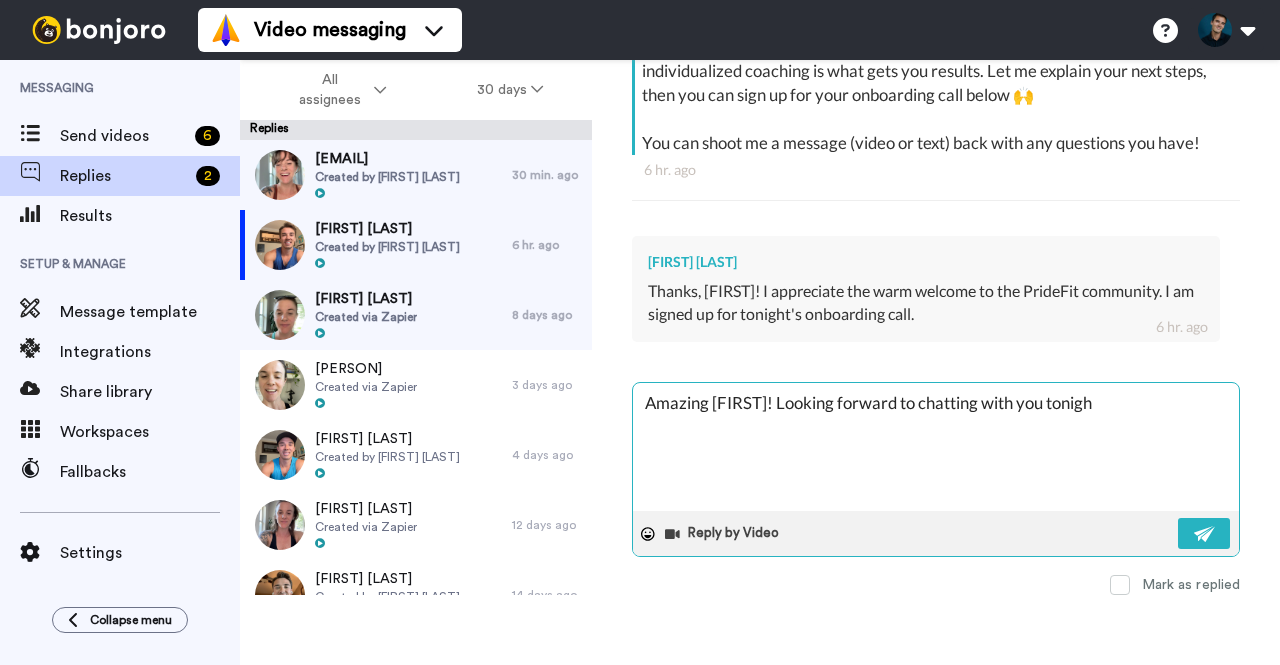 type on "x" 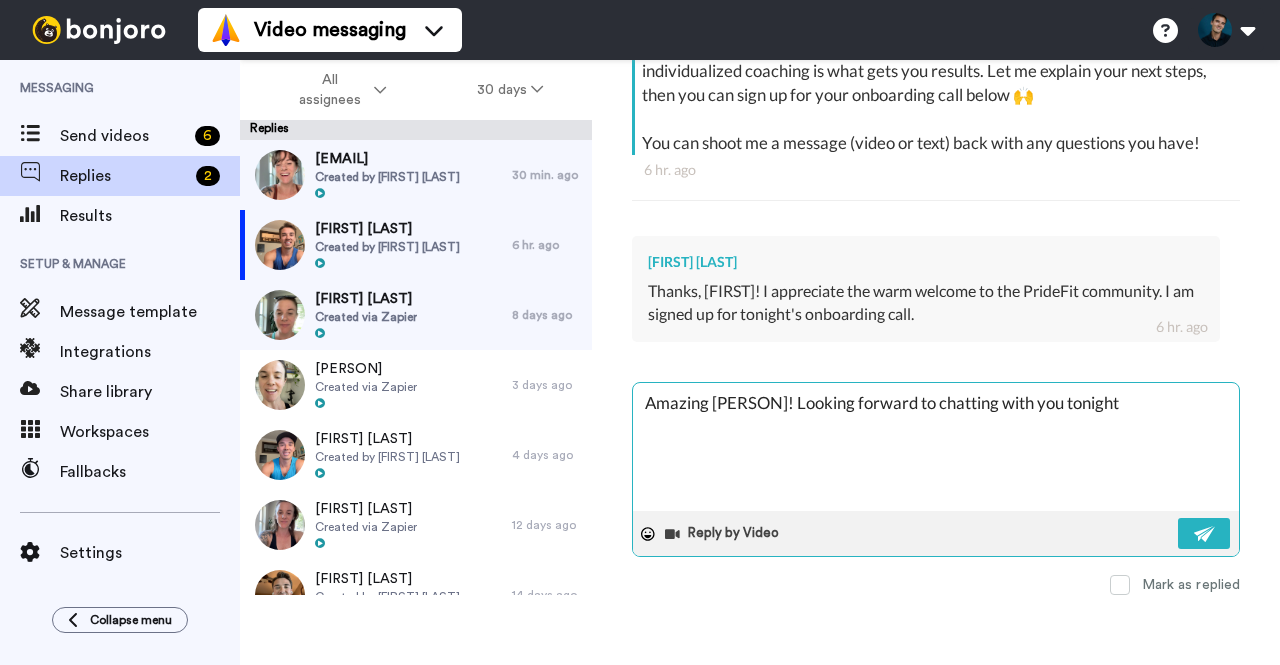 type on "x" 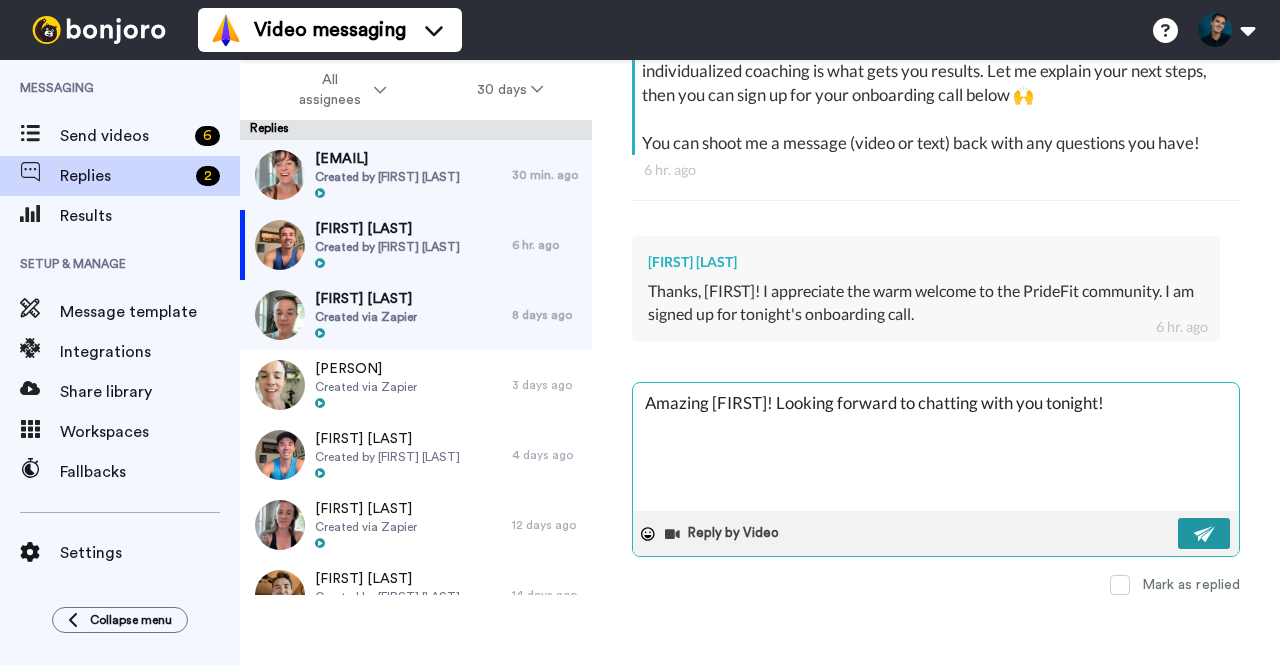 type on "Amazing [FIRST]! Looking forward to chatting with you tonight!" 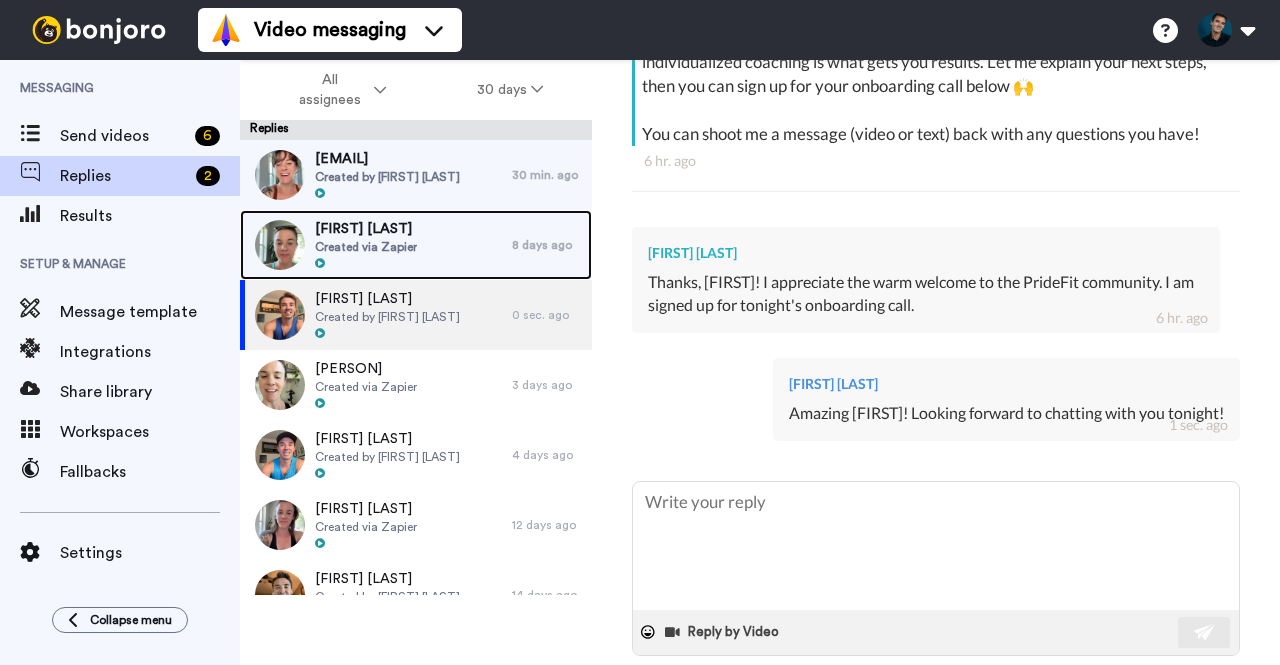 click on "[FIRST] [LAST]" at bounding box center [366, 229] 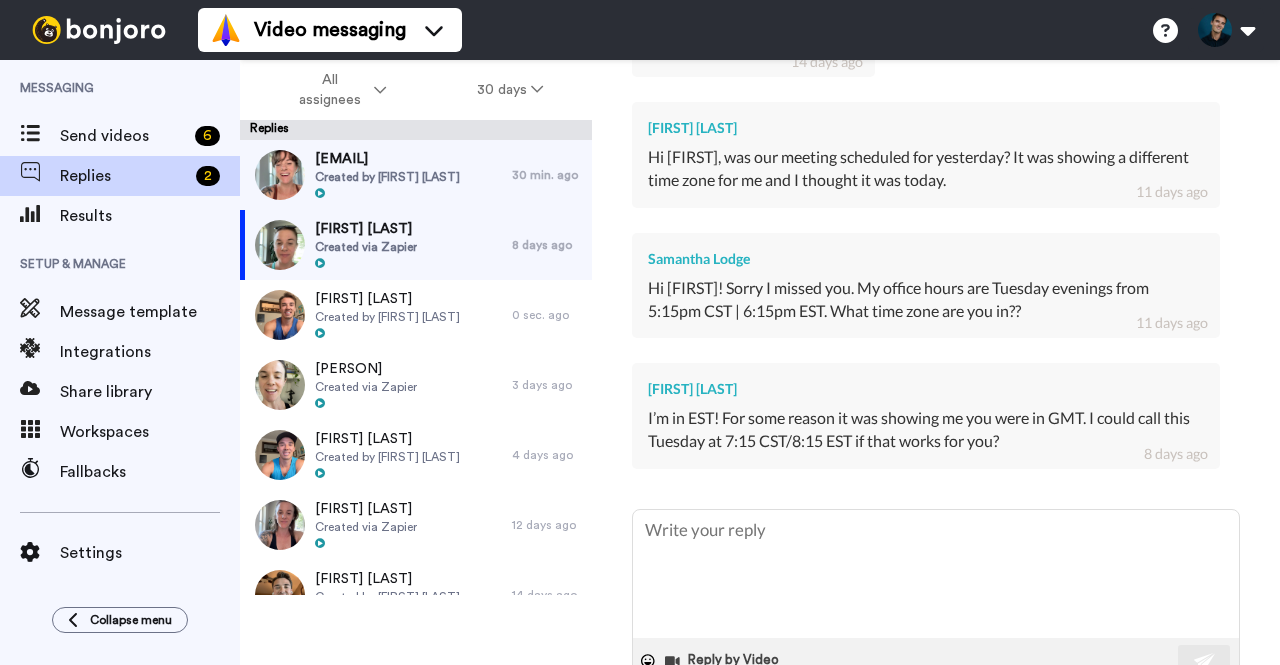 scroll, scrollTop: 0, scrollLeft: 0, axis: both 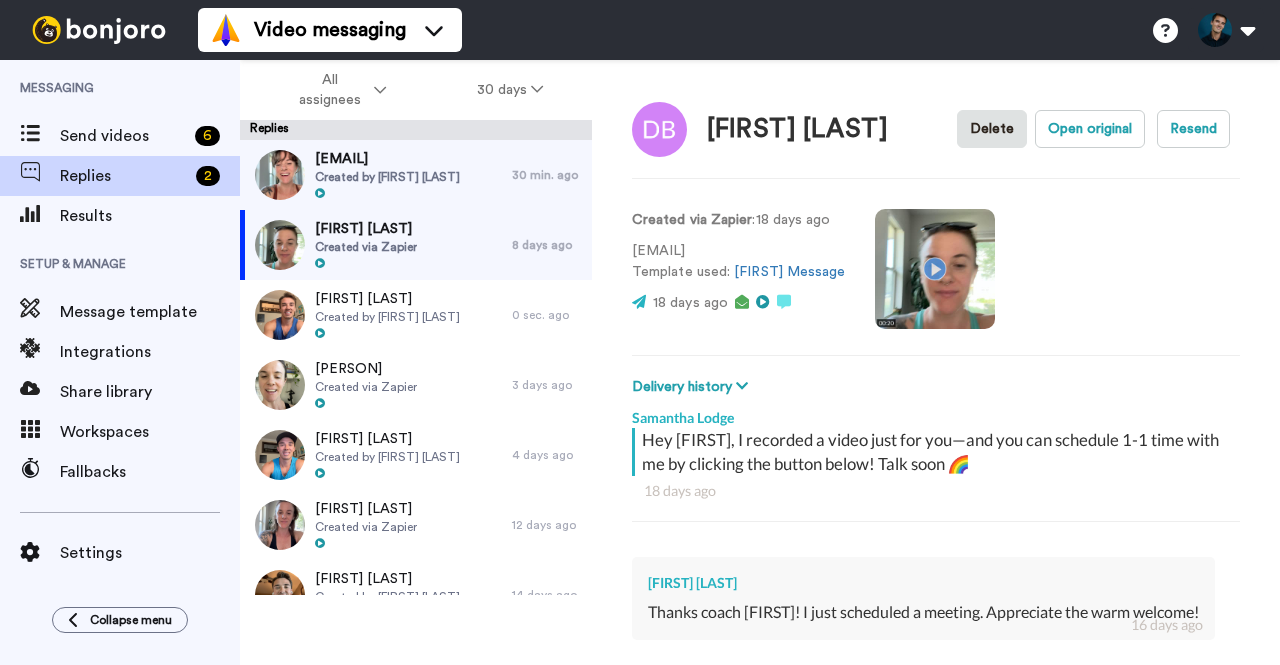 click at bounding box center (935, 269) 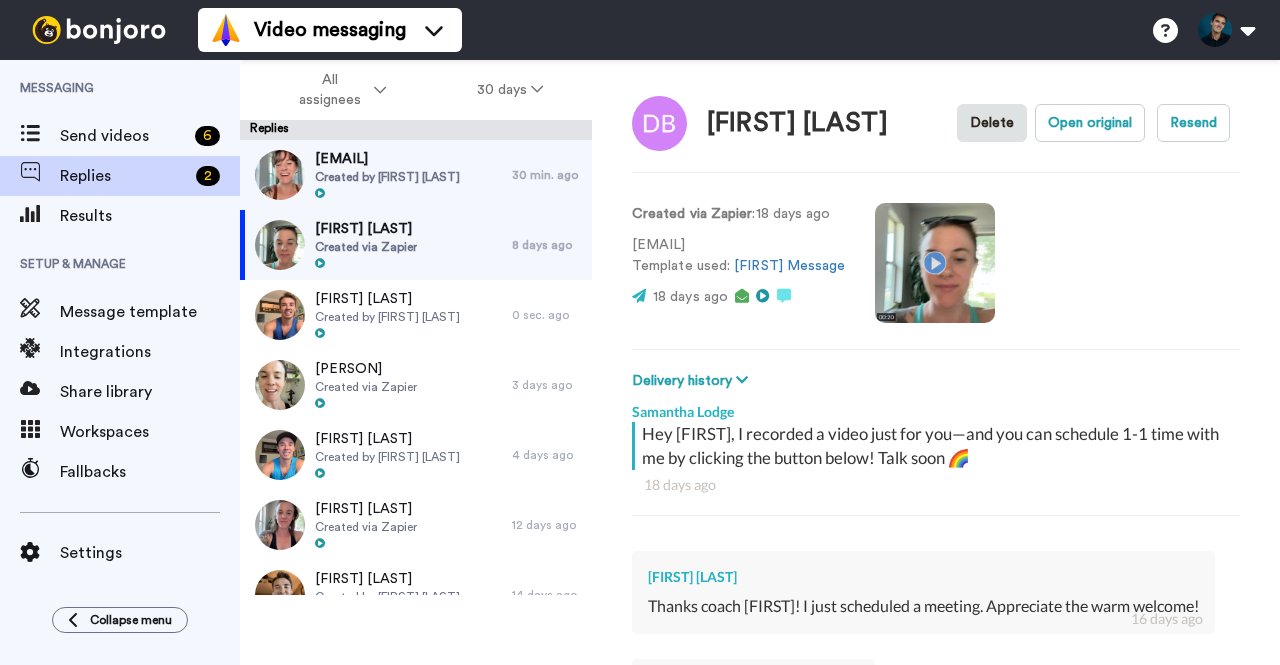 scroll, scrollTop: 7, scrollLeft: 0, axis: vertical 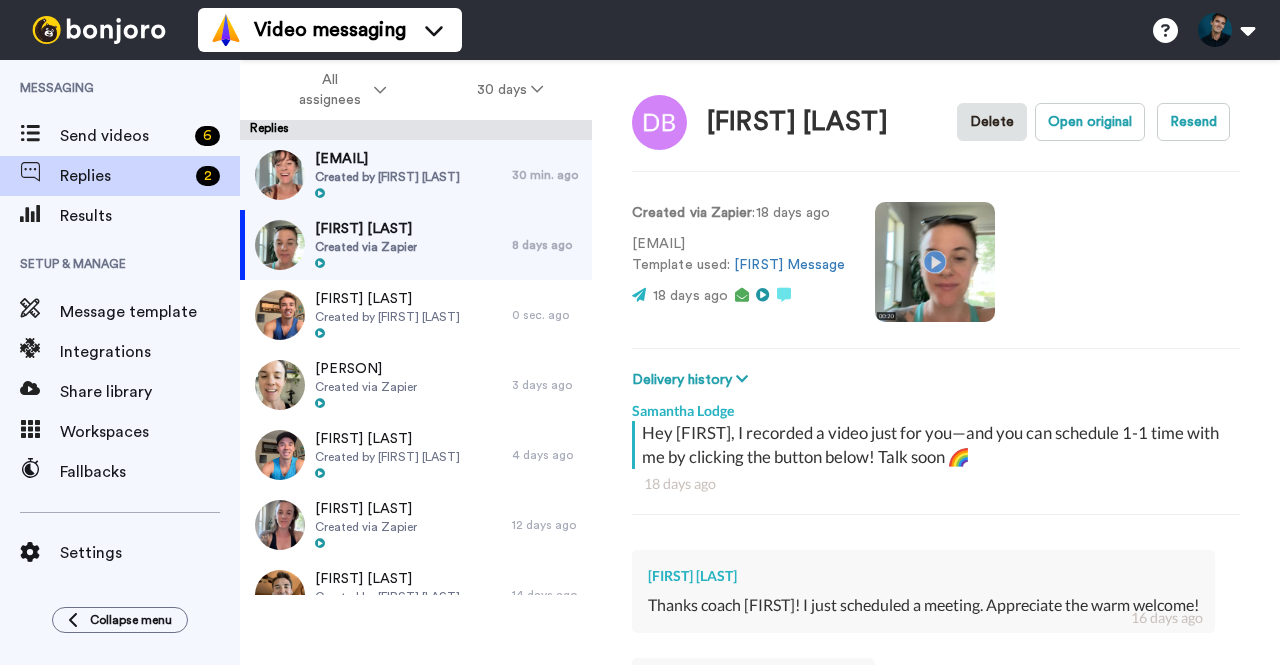 click at bounding box center (935, 262) 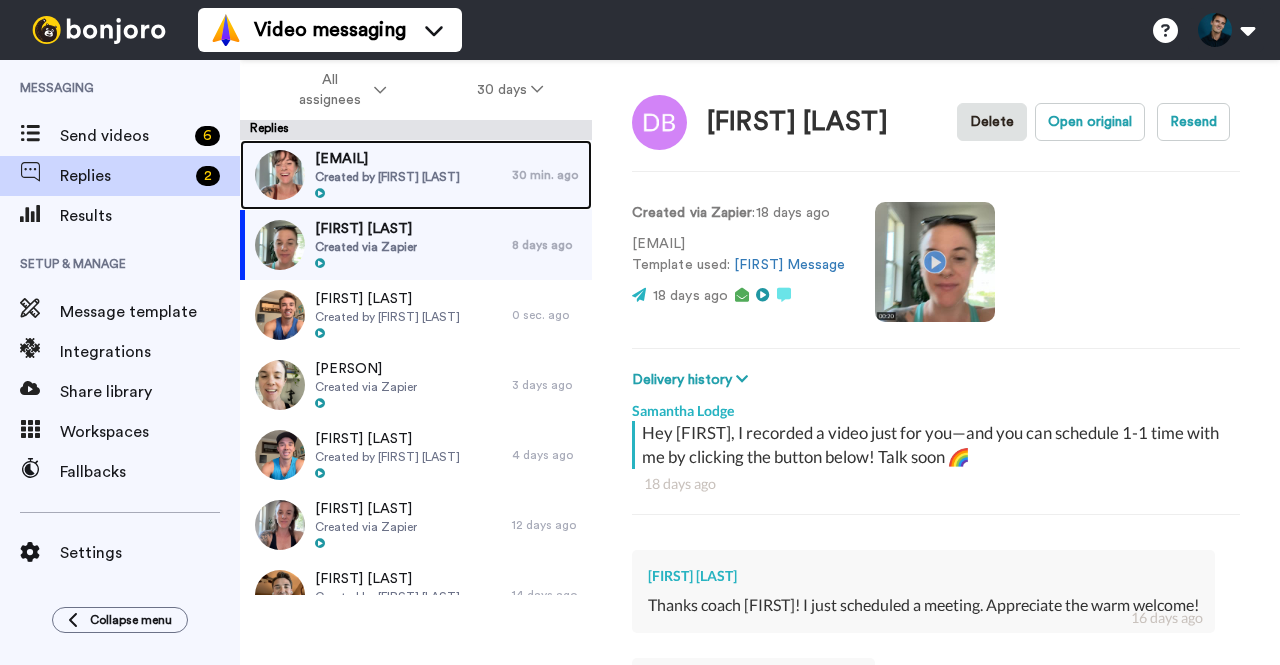 click on "Created by [FIRST] [LAST]" at bounding box center (387, 177) 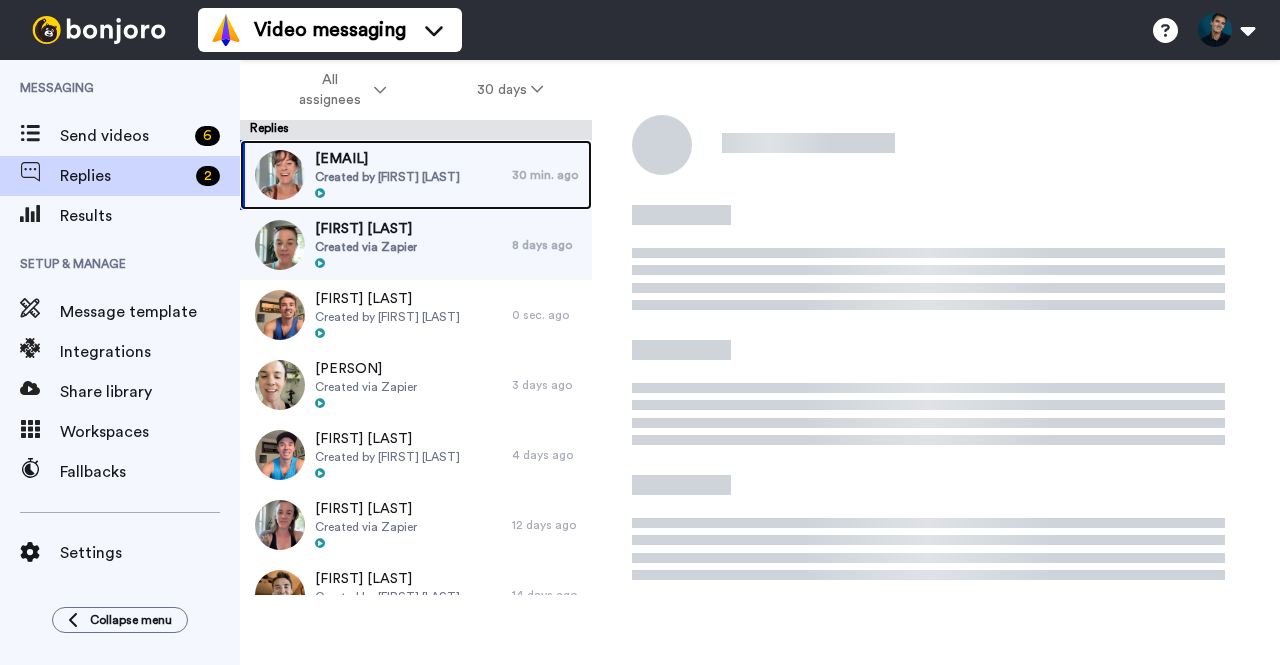 scroll, scrollTop: 0, scrollLeft: 0, axis: both 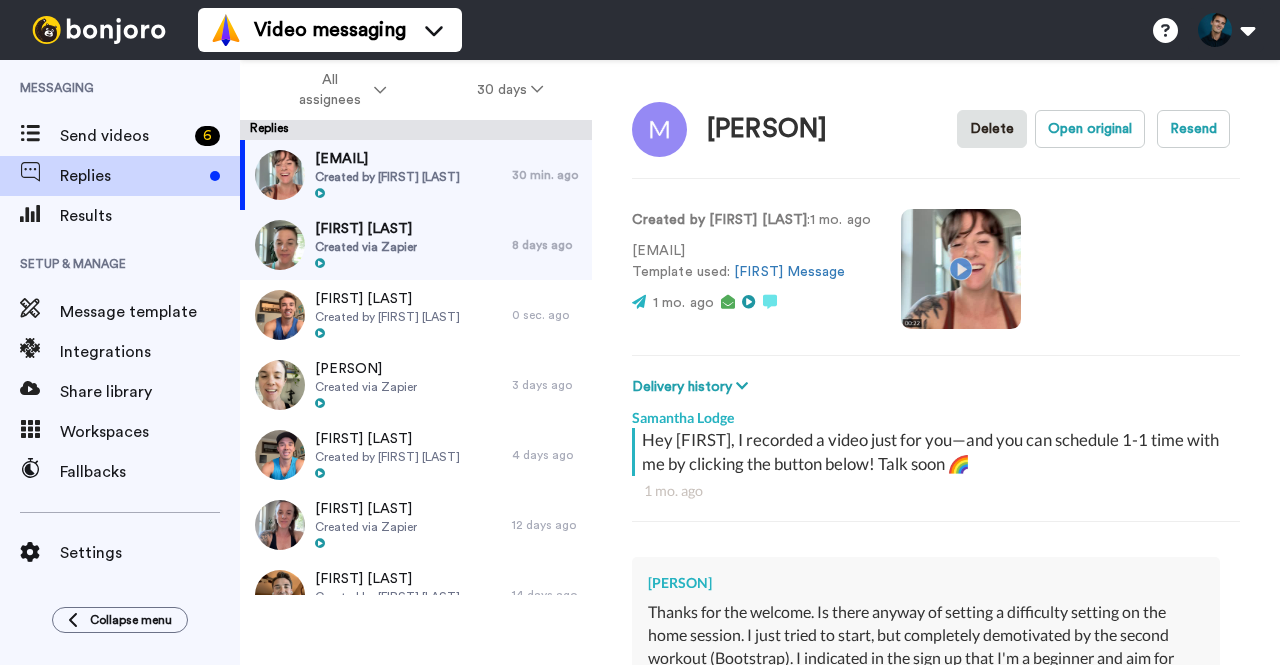 click at bounding box center [961, 269] 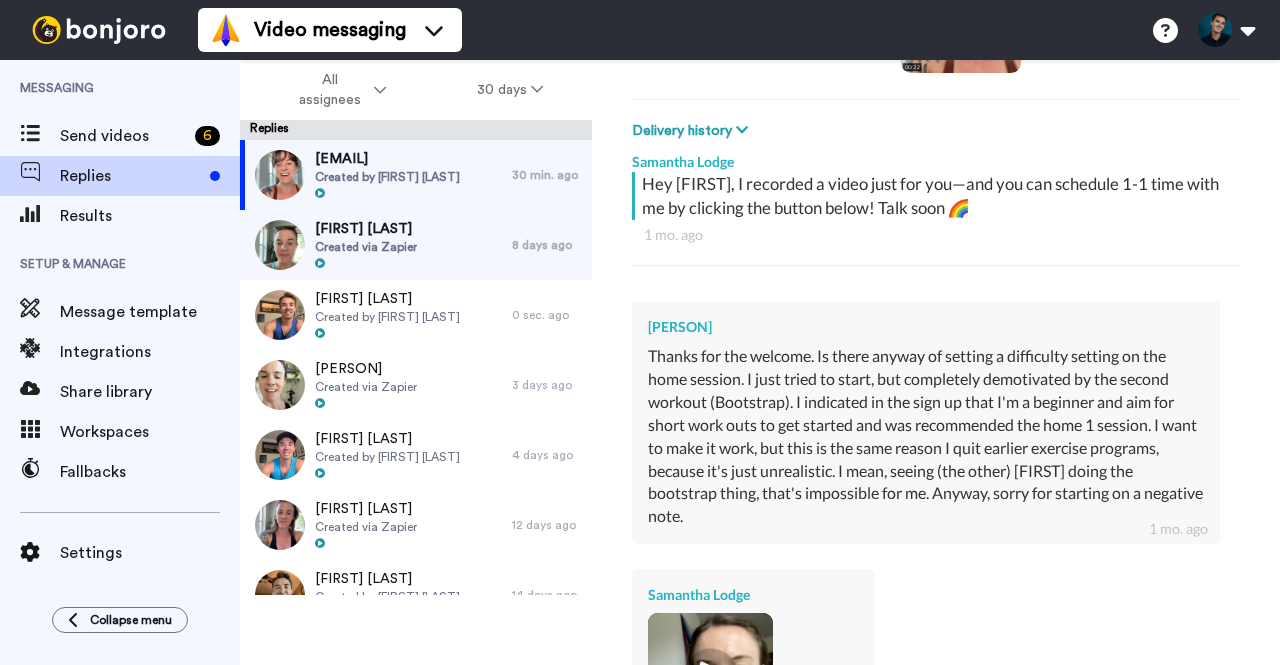 scroll, scrollTop: 174, scrollLeft: 0, axis: vertical 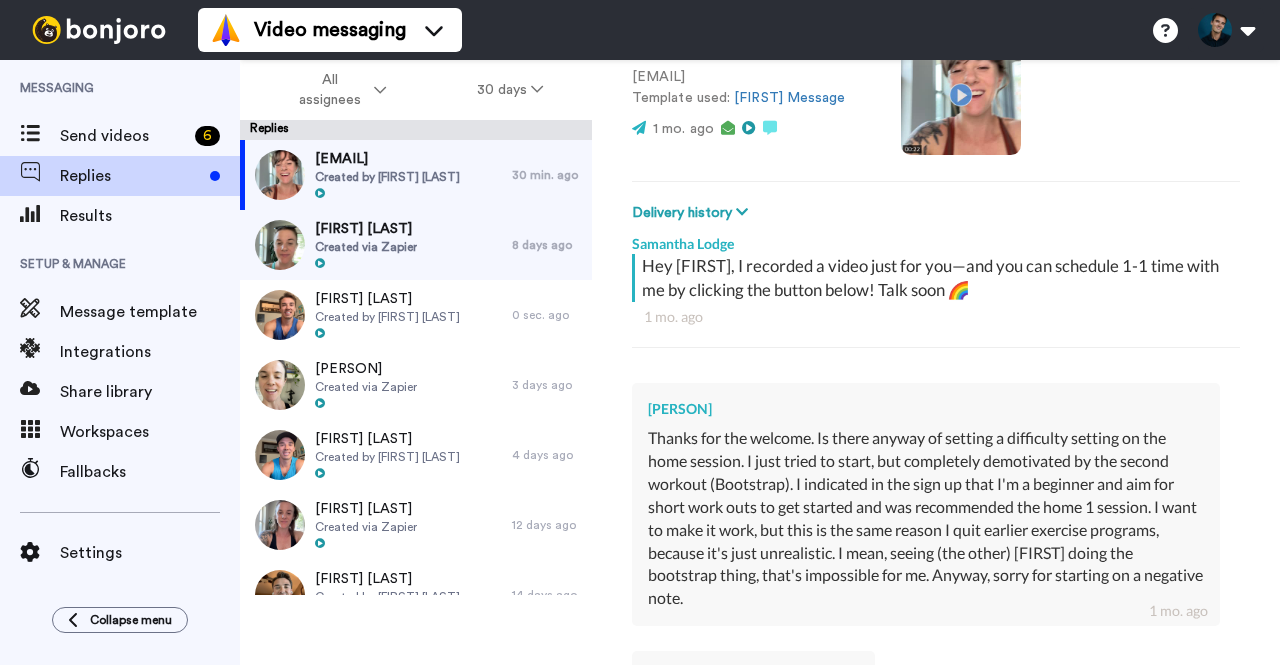 click at bounding box center [961, 95] 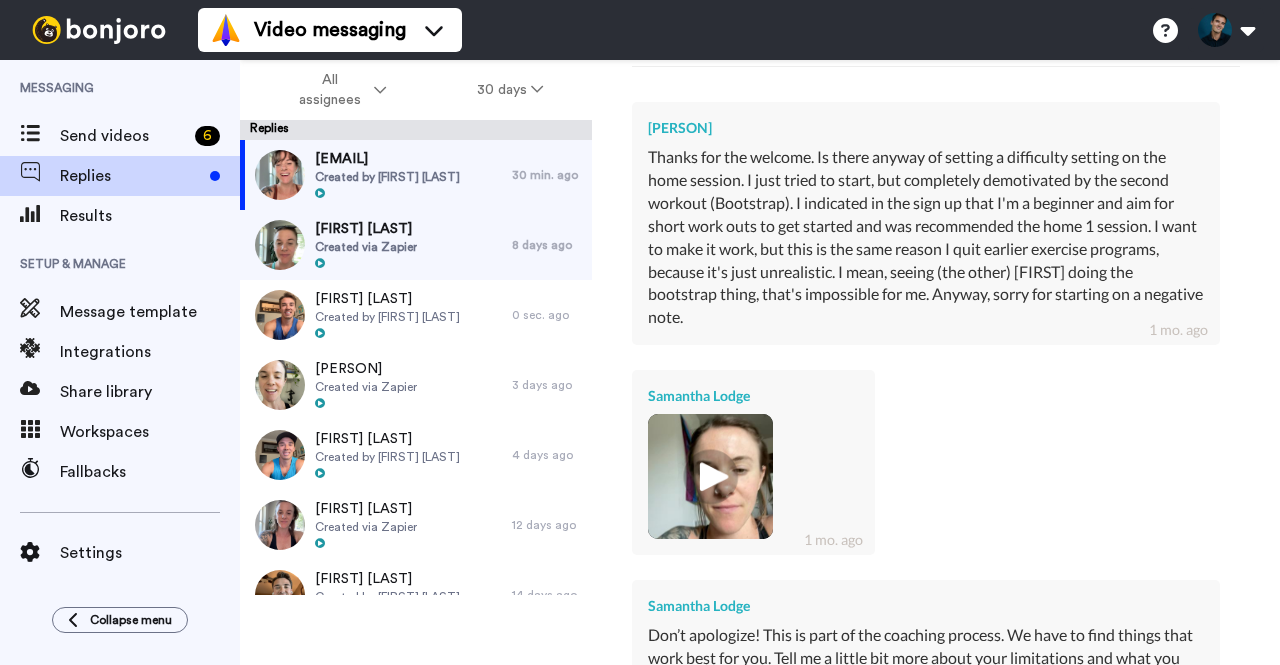 scroll, scrollTop: 456, scrollLeft: 0, axis: vertical 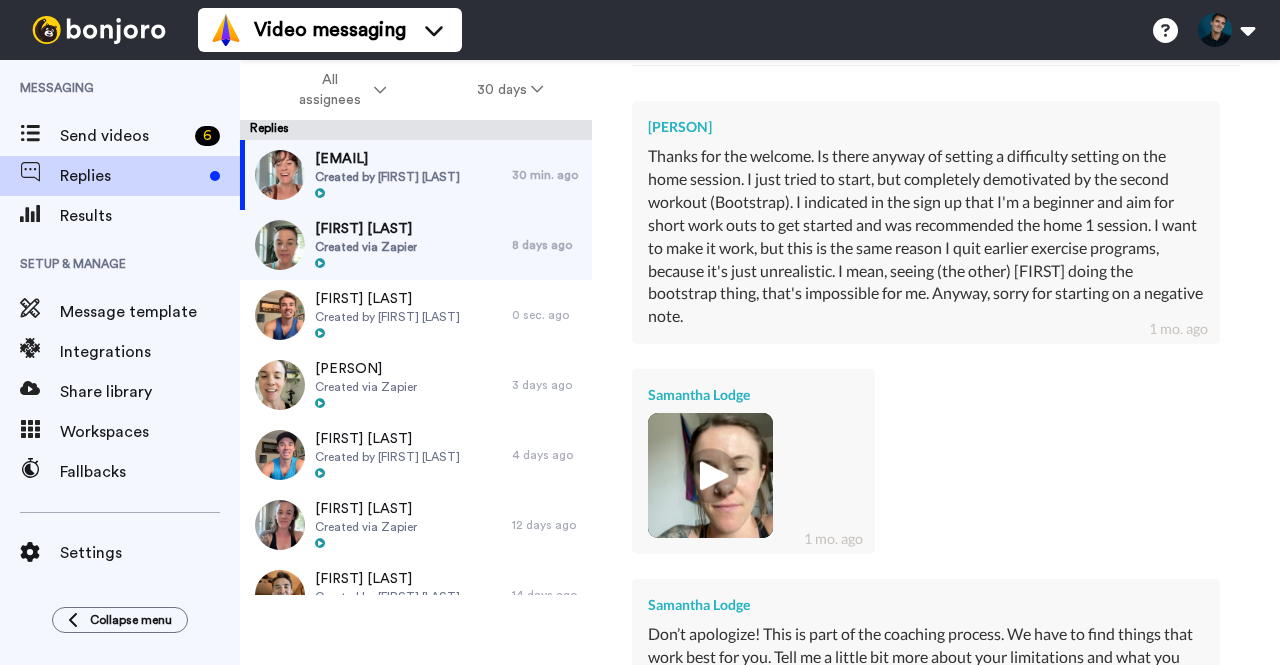 click at bounding box center [710, 475] 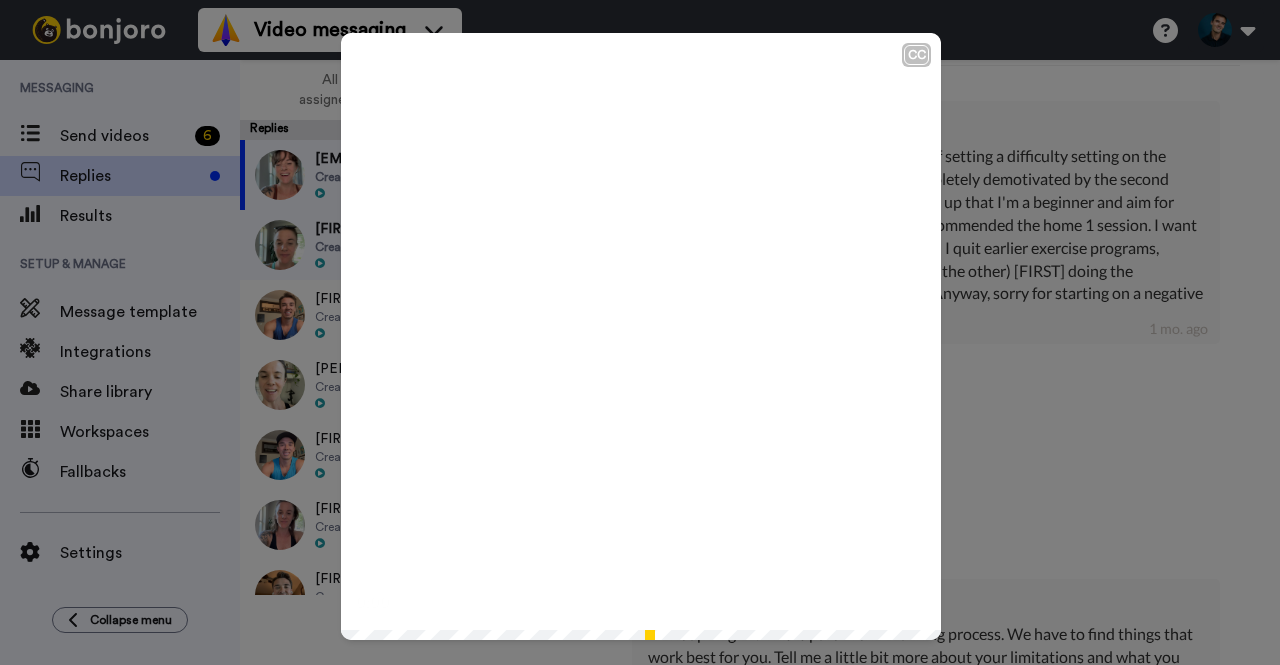 click 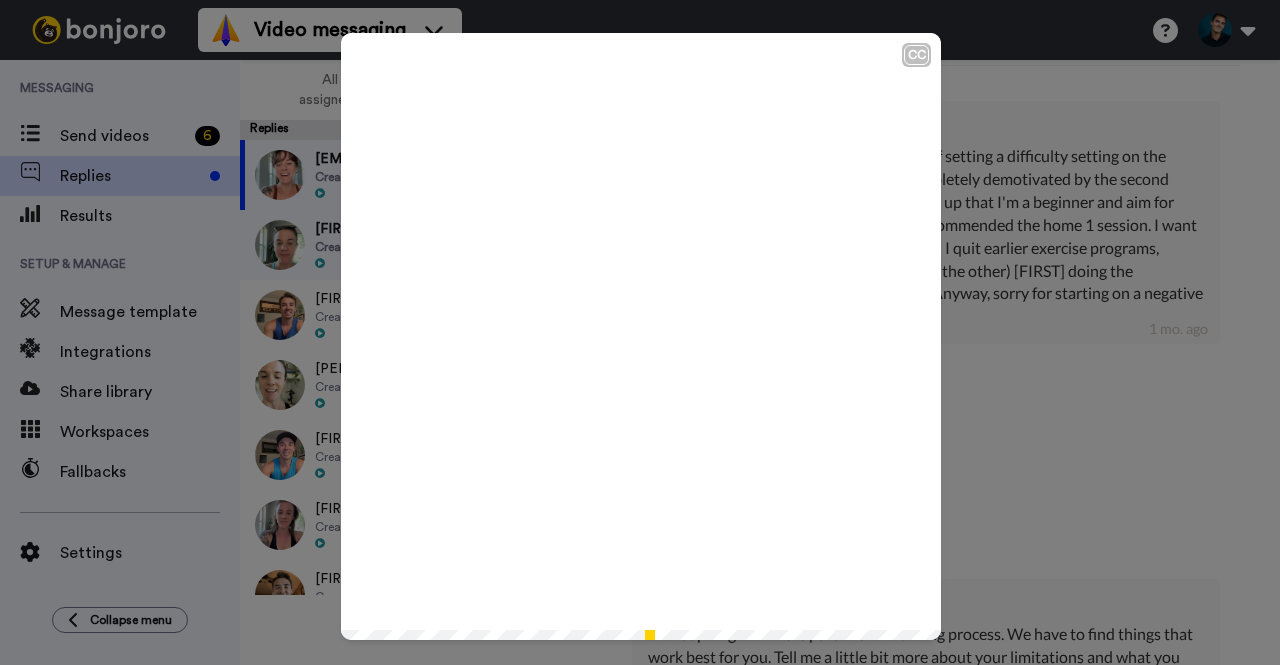 click at bounding box center (641, 333) 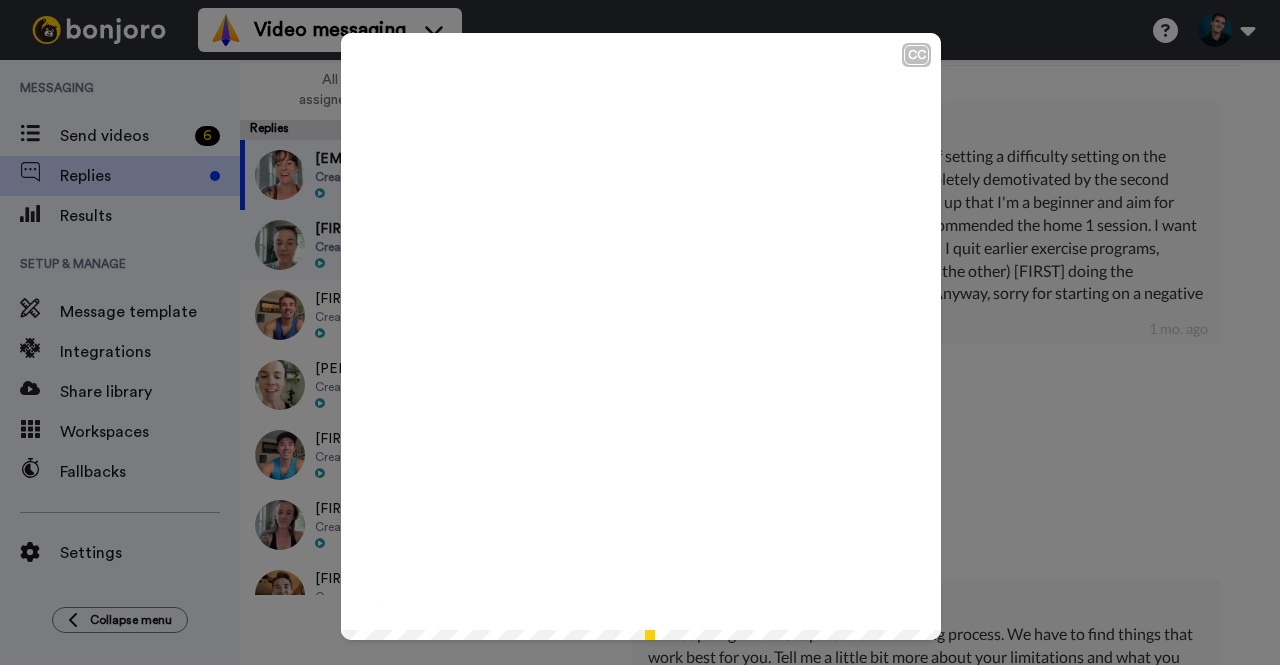 click at bounding box center [641, 333] 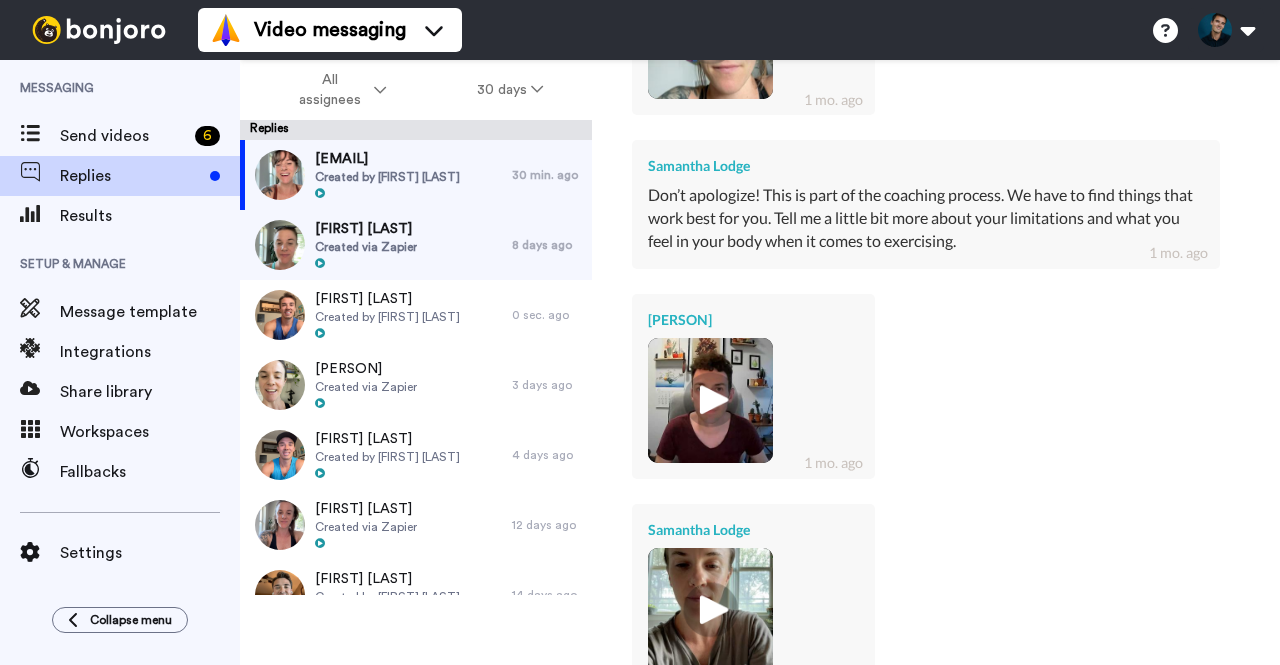 scroll, scrollTop: 900, scrollLeft: 0, axis: vertical 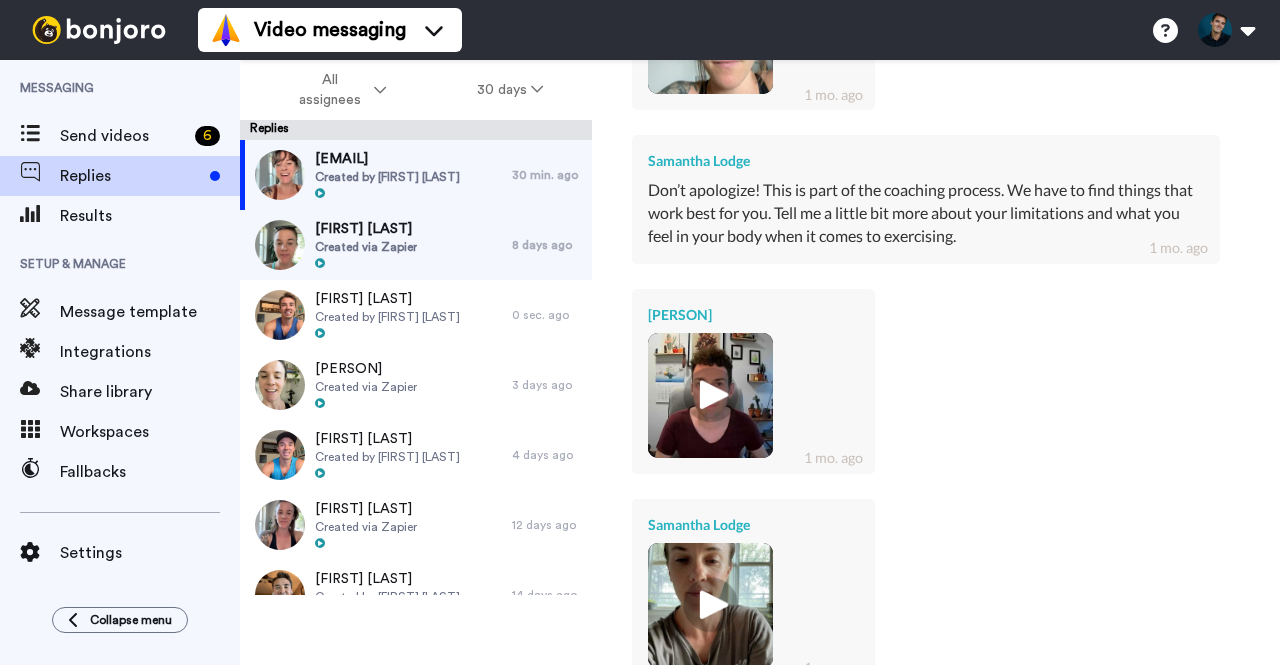 click at bounding box center (710, 395) 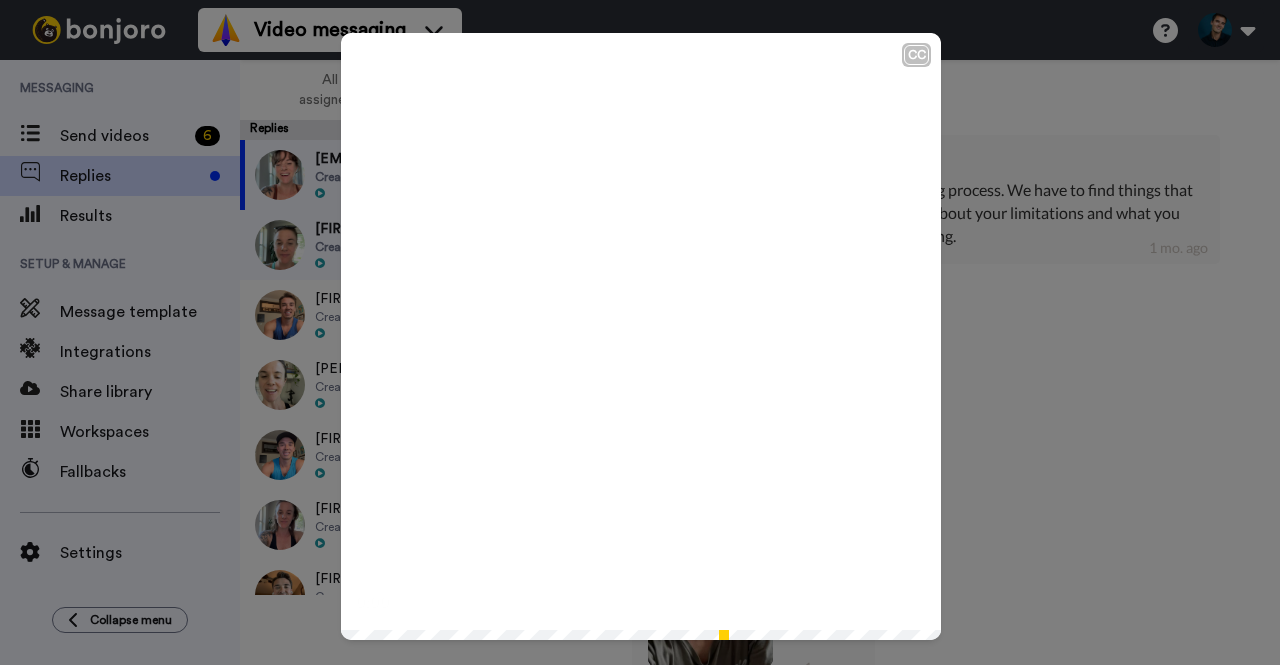 click at bounding box center [641, 333] 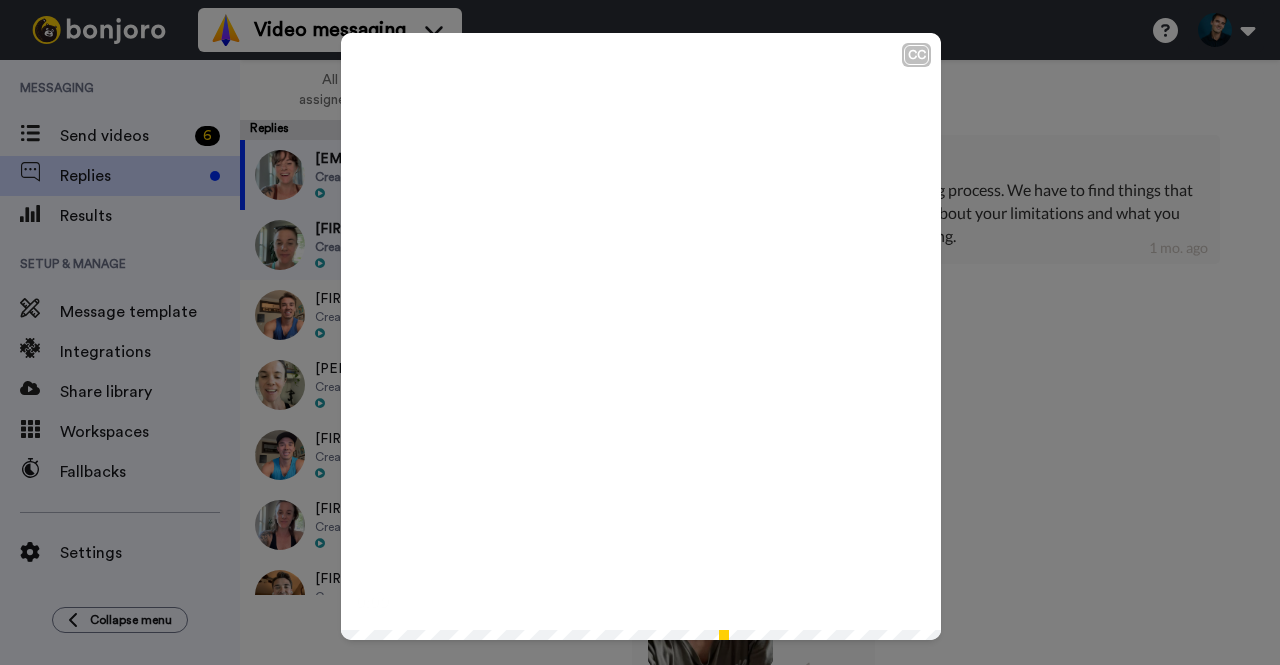 click at bounding box center (641, 333) 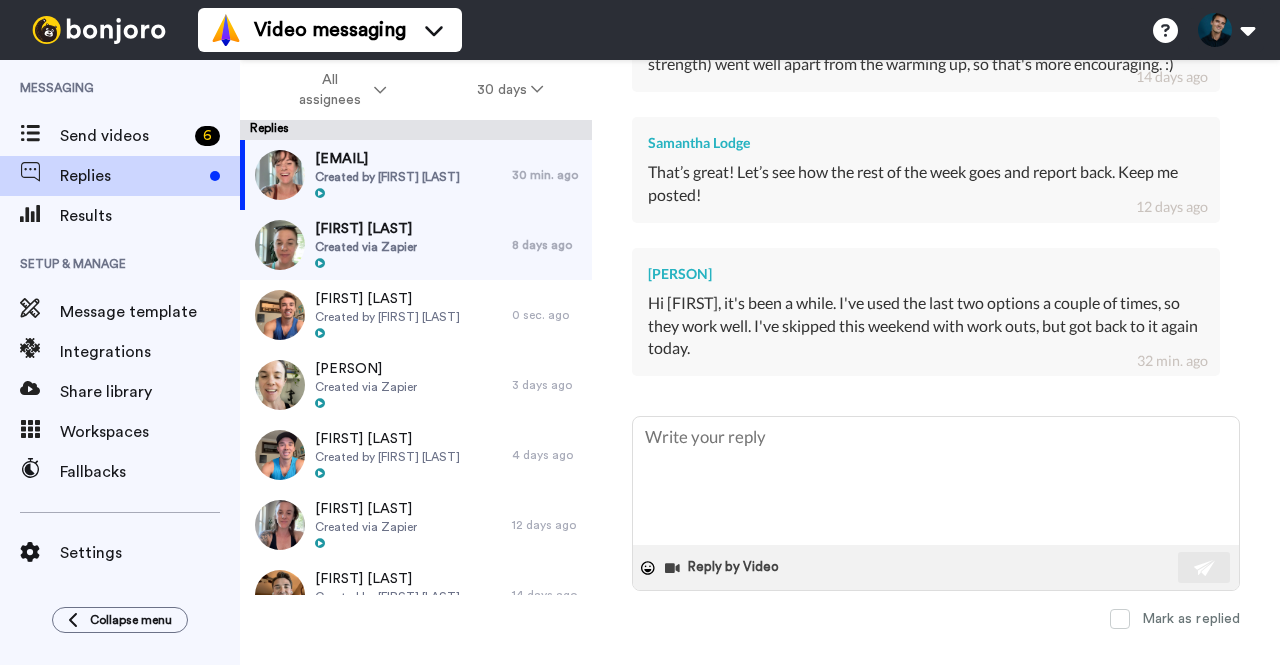 scroll, scrollTop: 4626, scrollLeft: 0, axis: vertical 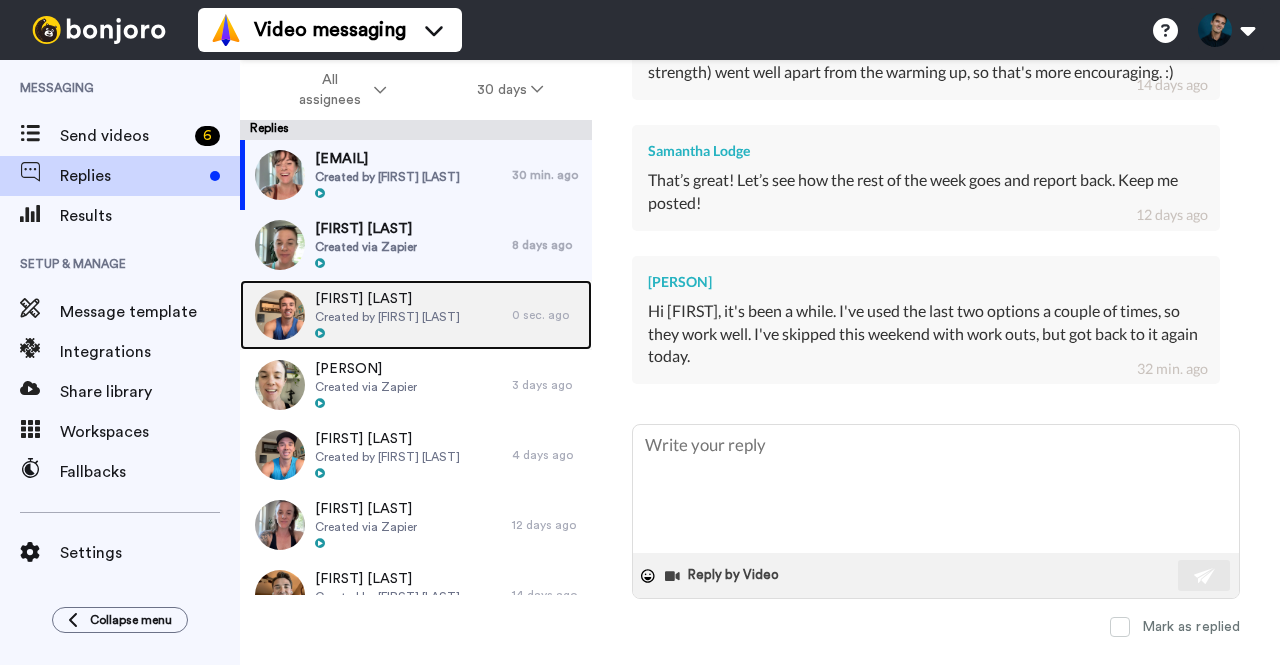 click on "[FIRST] [LAST] Created by [FIRST] [LAST]" at bounding box center [376, 315] 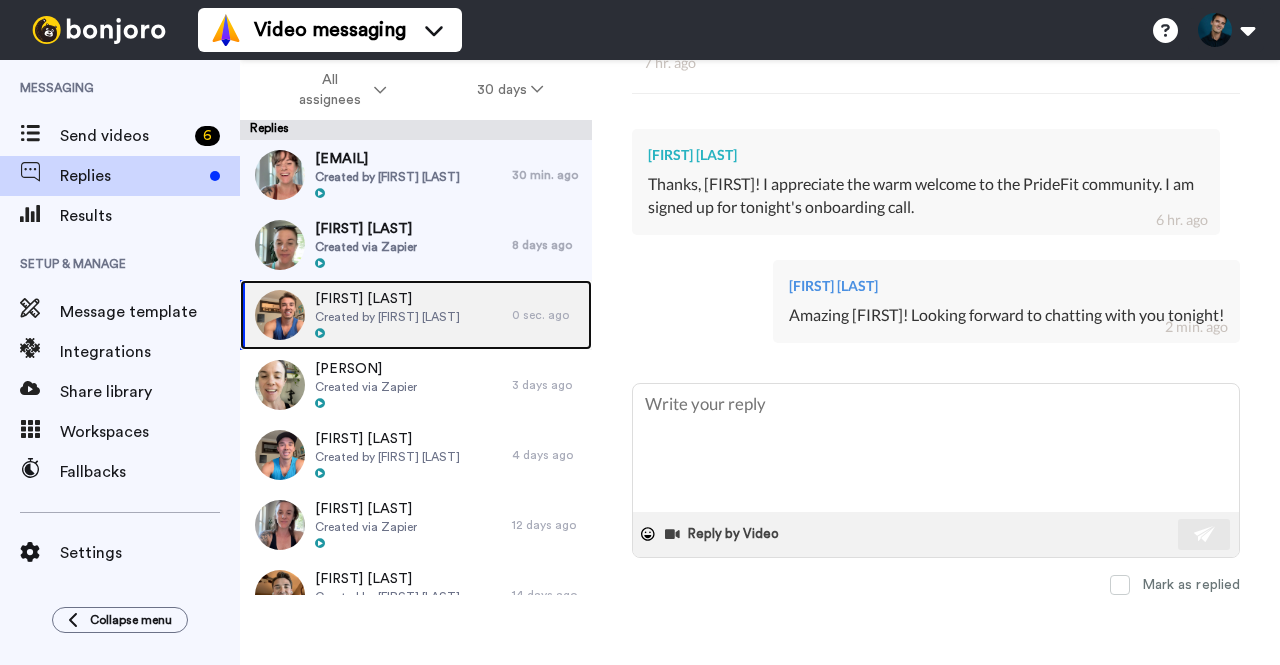 scroll, scrollTop: 510, scrollLeft: 0, axis: vertical 